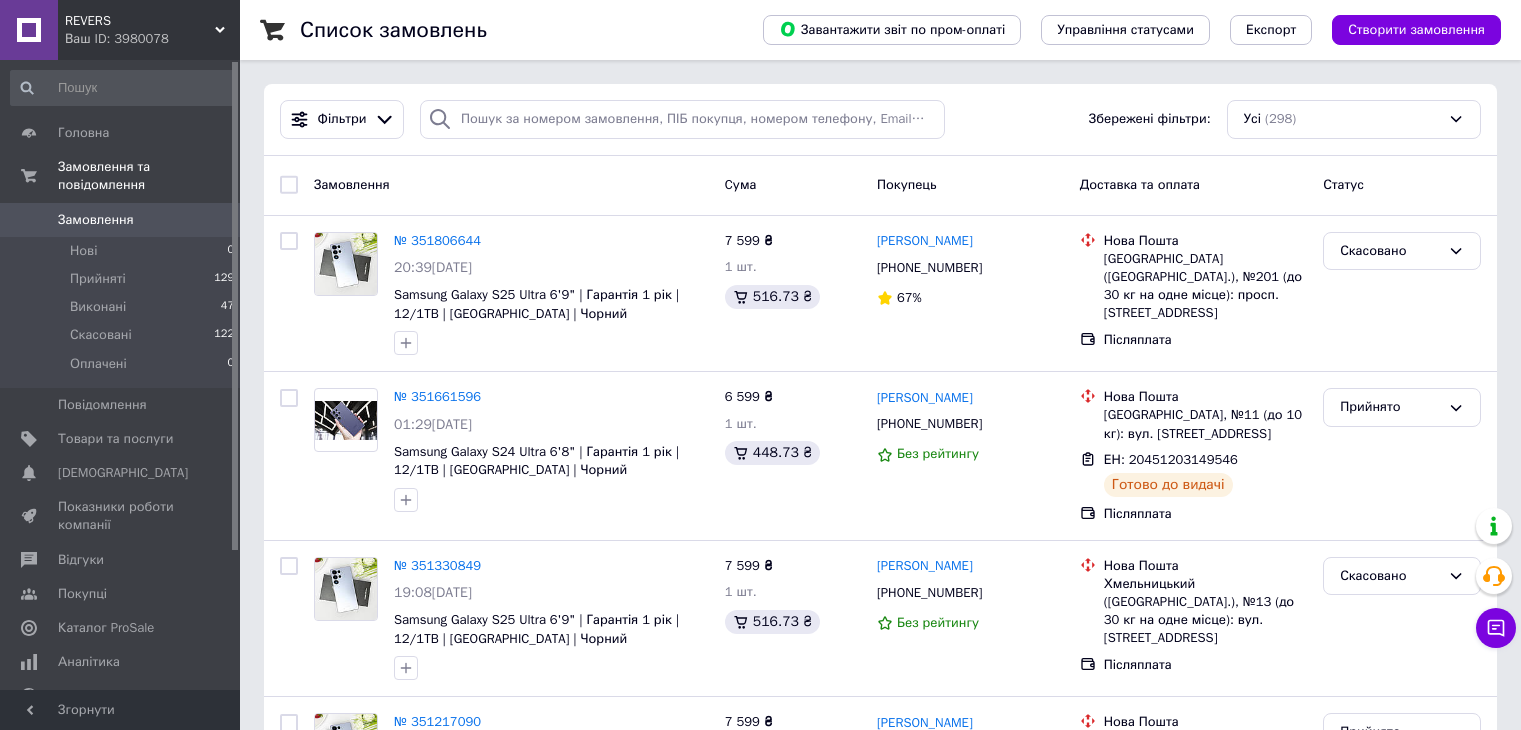 scroll, scrollTop: 0, scrollLeft: 0, axis: both 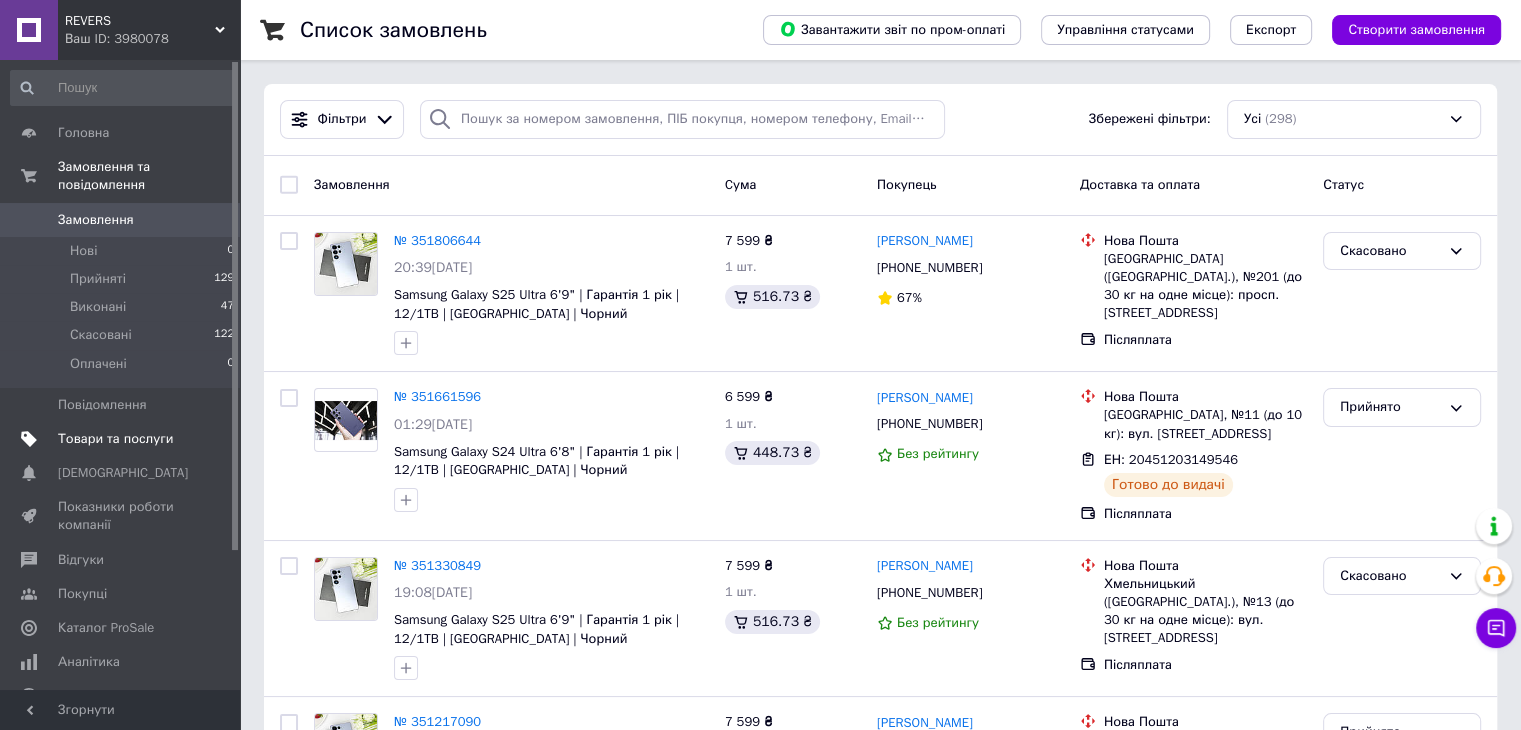 click on "Товари та послуги" at bounding box center [115, 439] 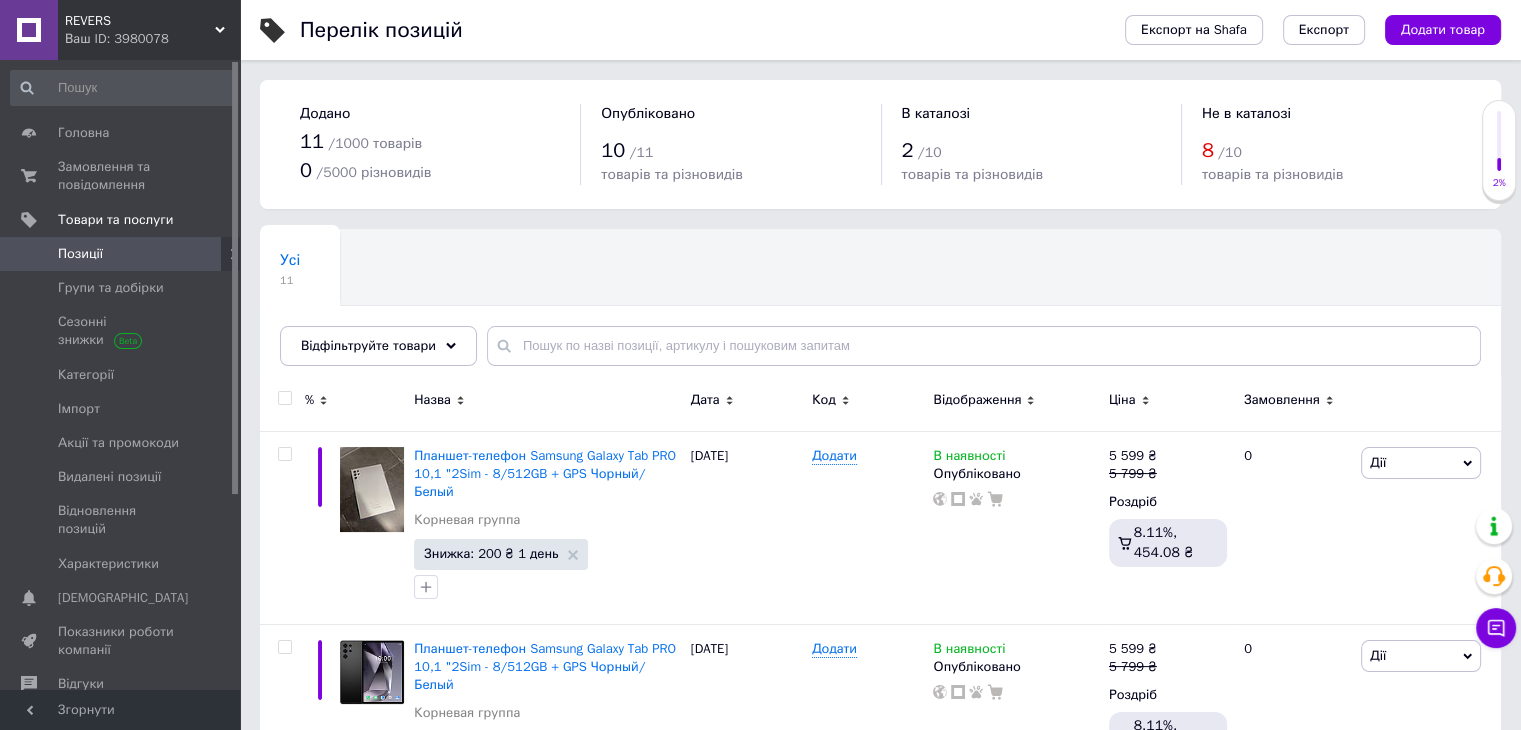 click at bounding box center [284, 398] 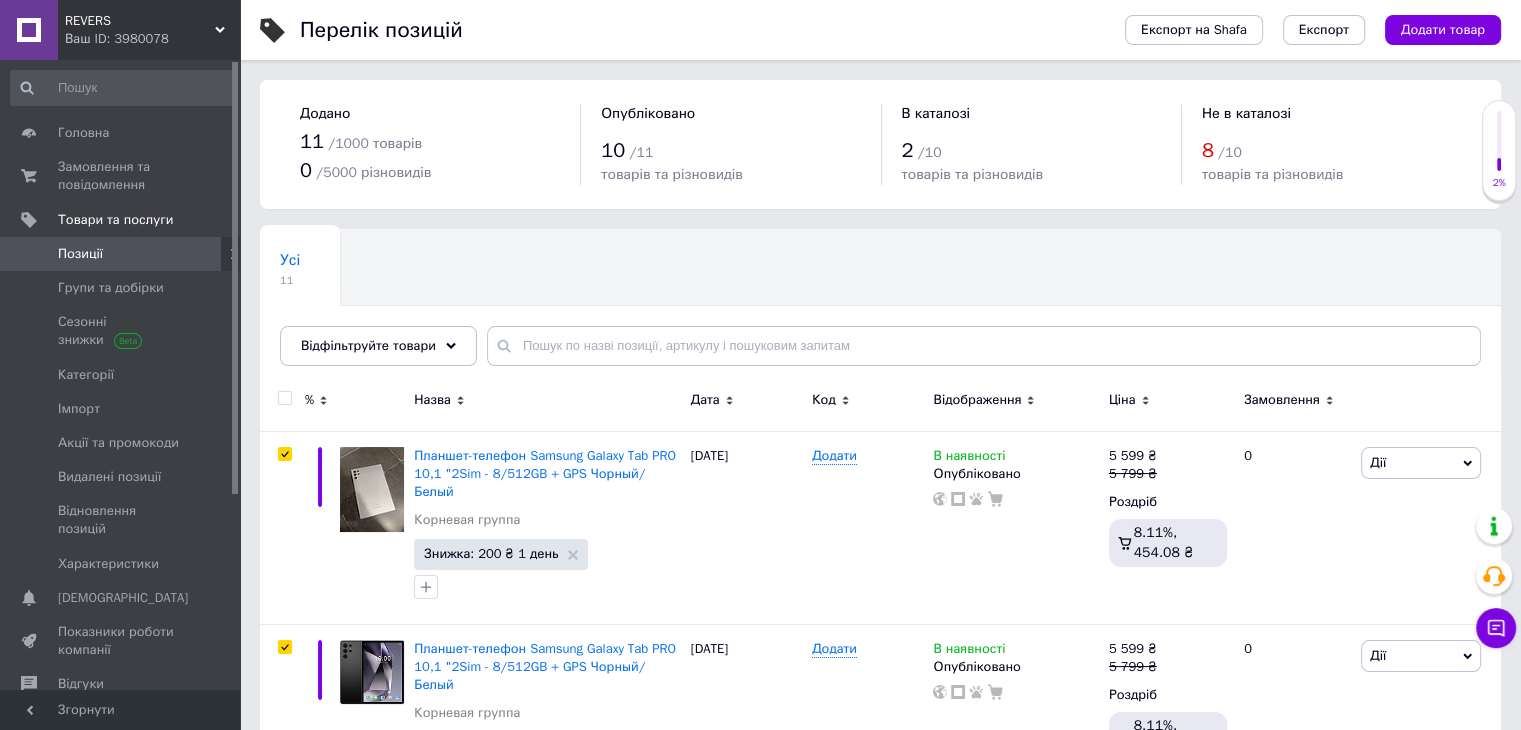 checkbox on "true" 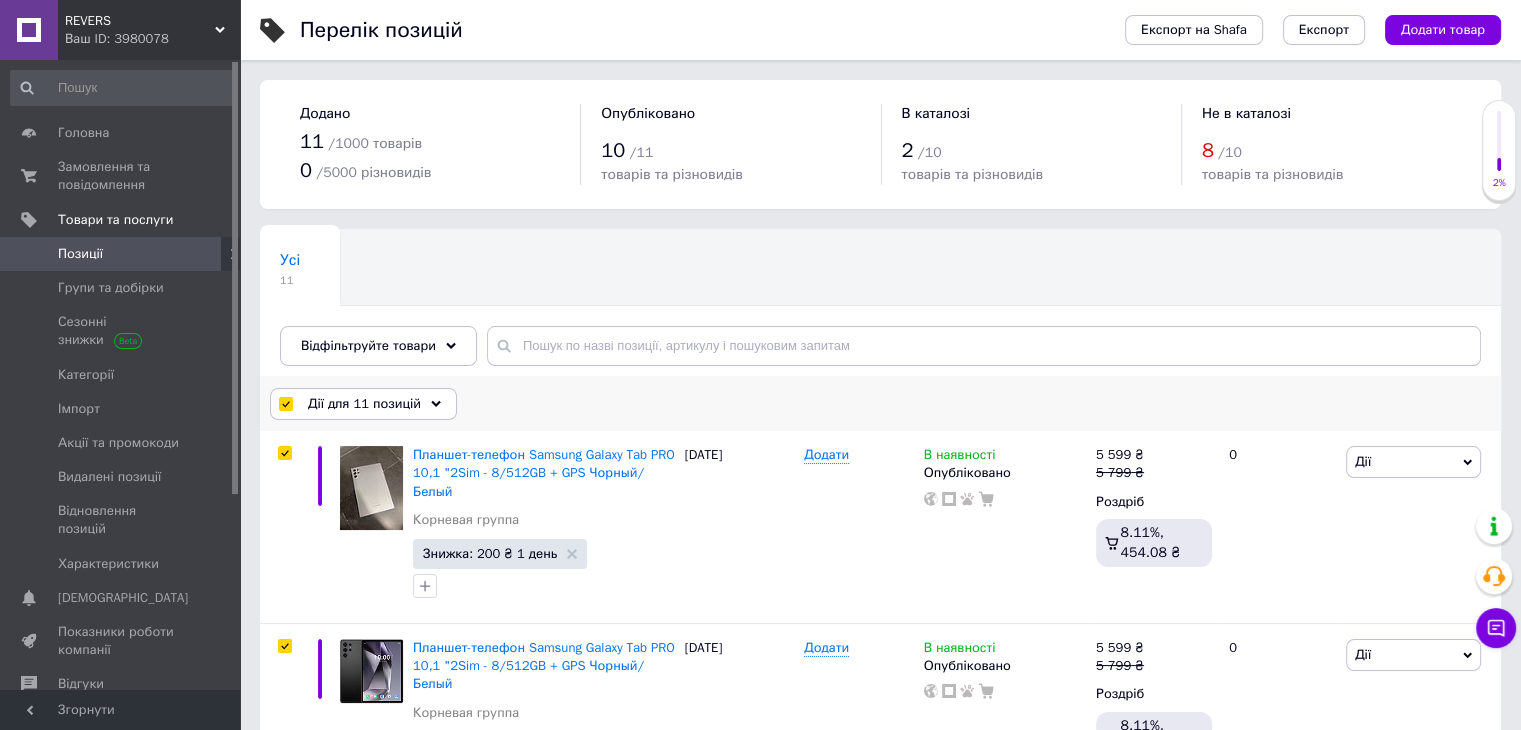 click on "Дії для 11 позицій" at bounding box center (364, 404) 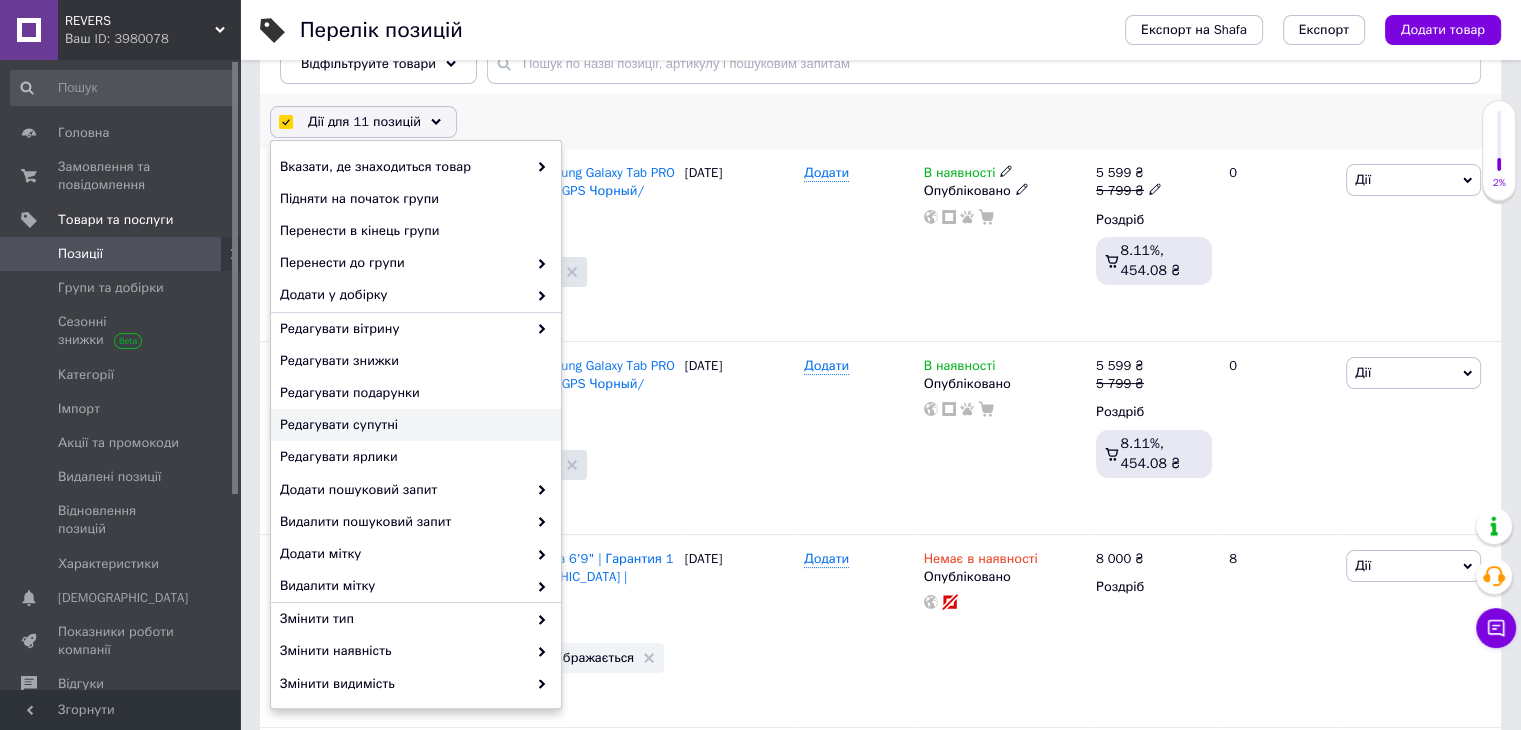 scroll, scrollTop: 300, scrollLeft: 0, axis: vertical 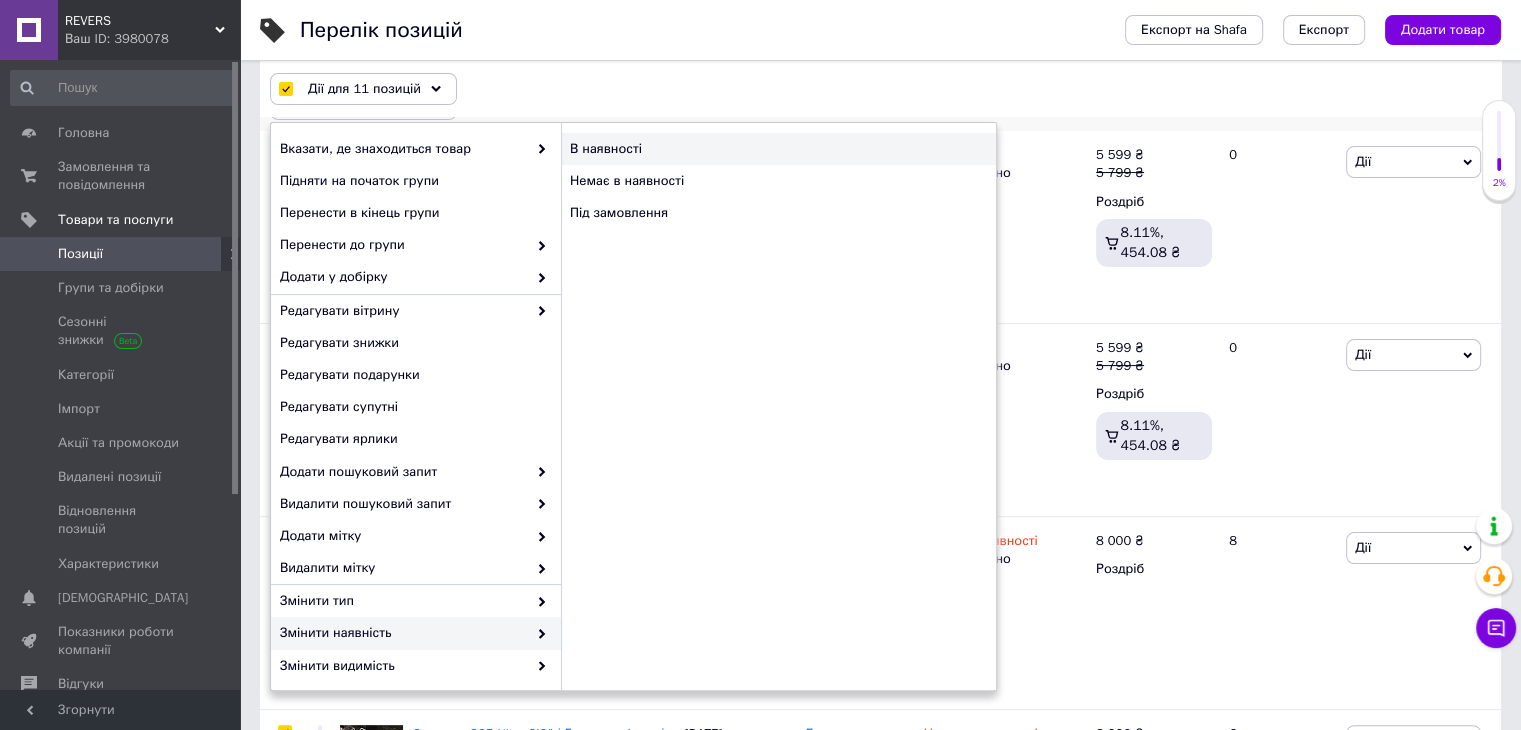 click on "В наявності" at bounding box center (778, 149) 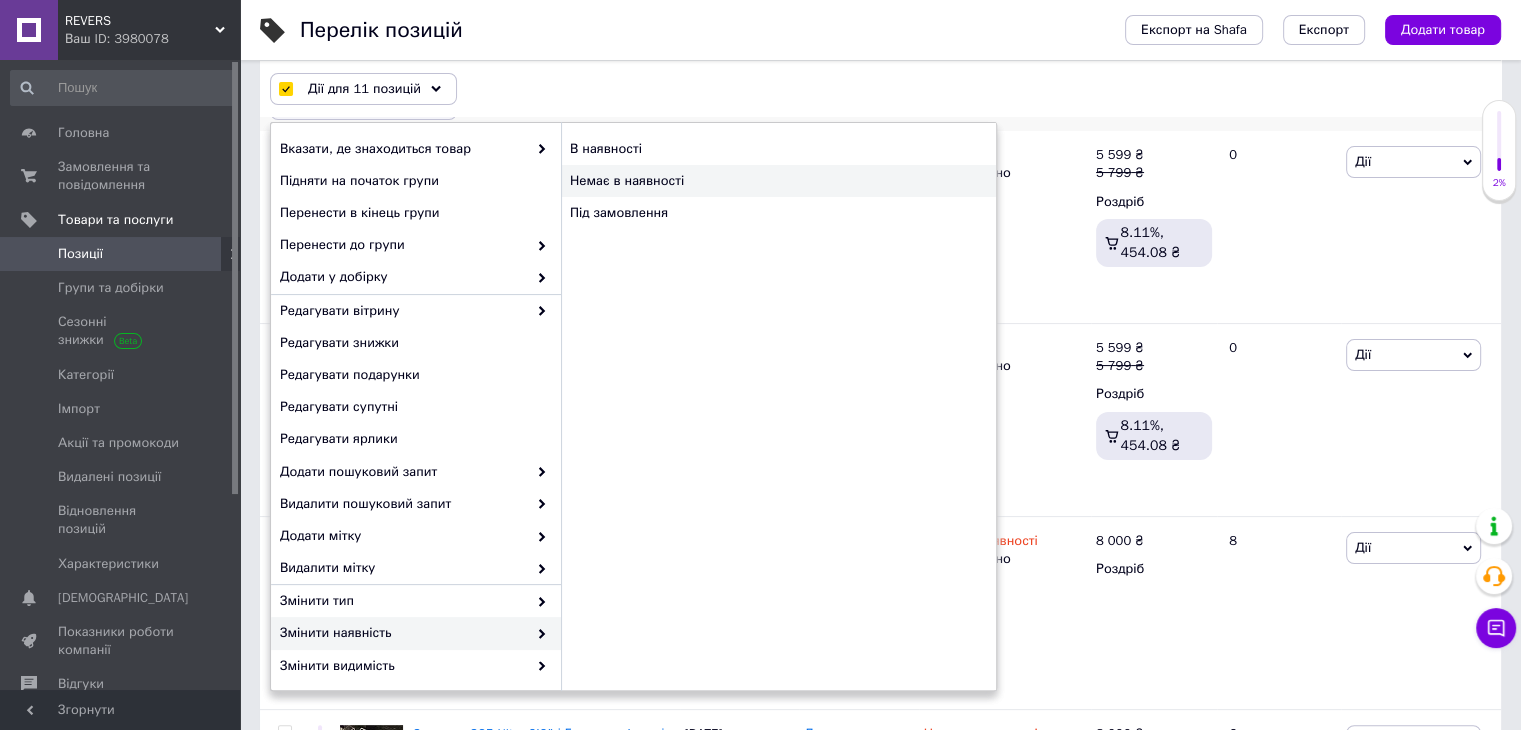 checkbox on "false" 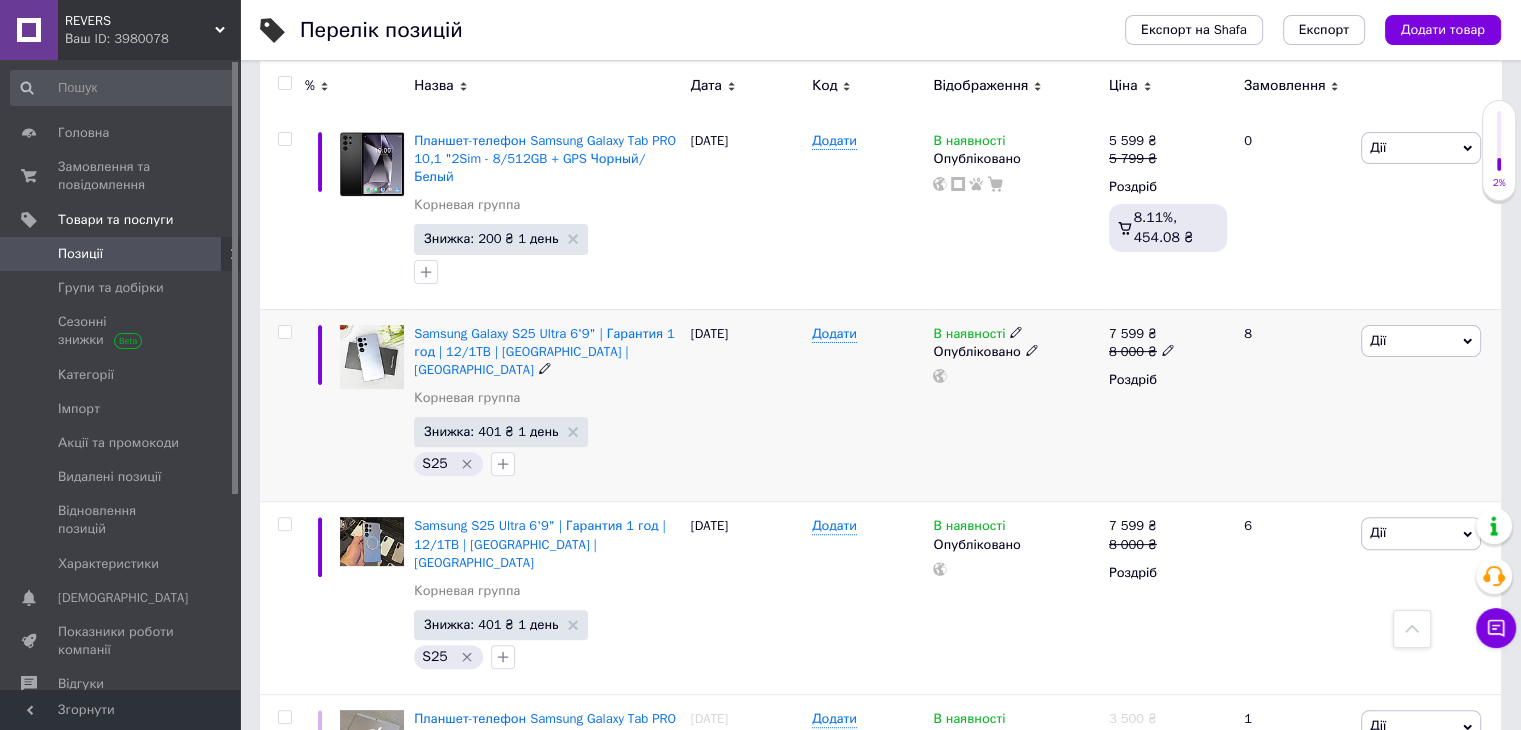 scroll, scrollTop: 800, scrollLeft: 0, axis: vertical 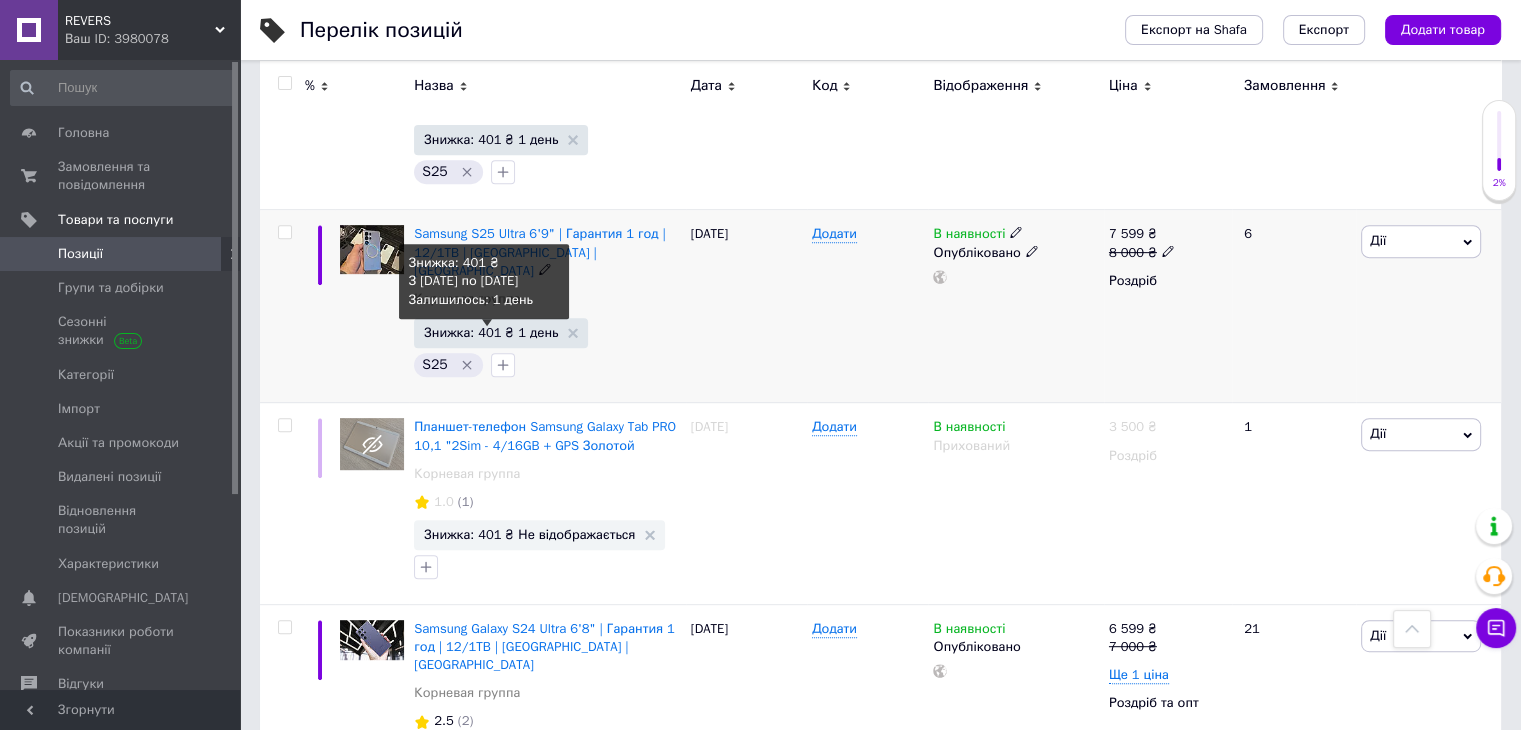click on "Знижка: 401 ₴ 1 день" at bounding box center [491, 332] 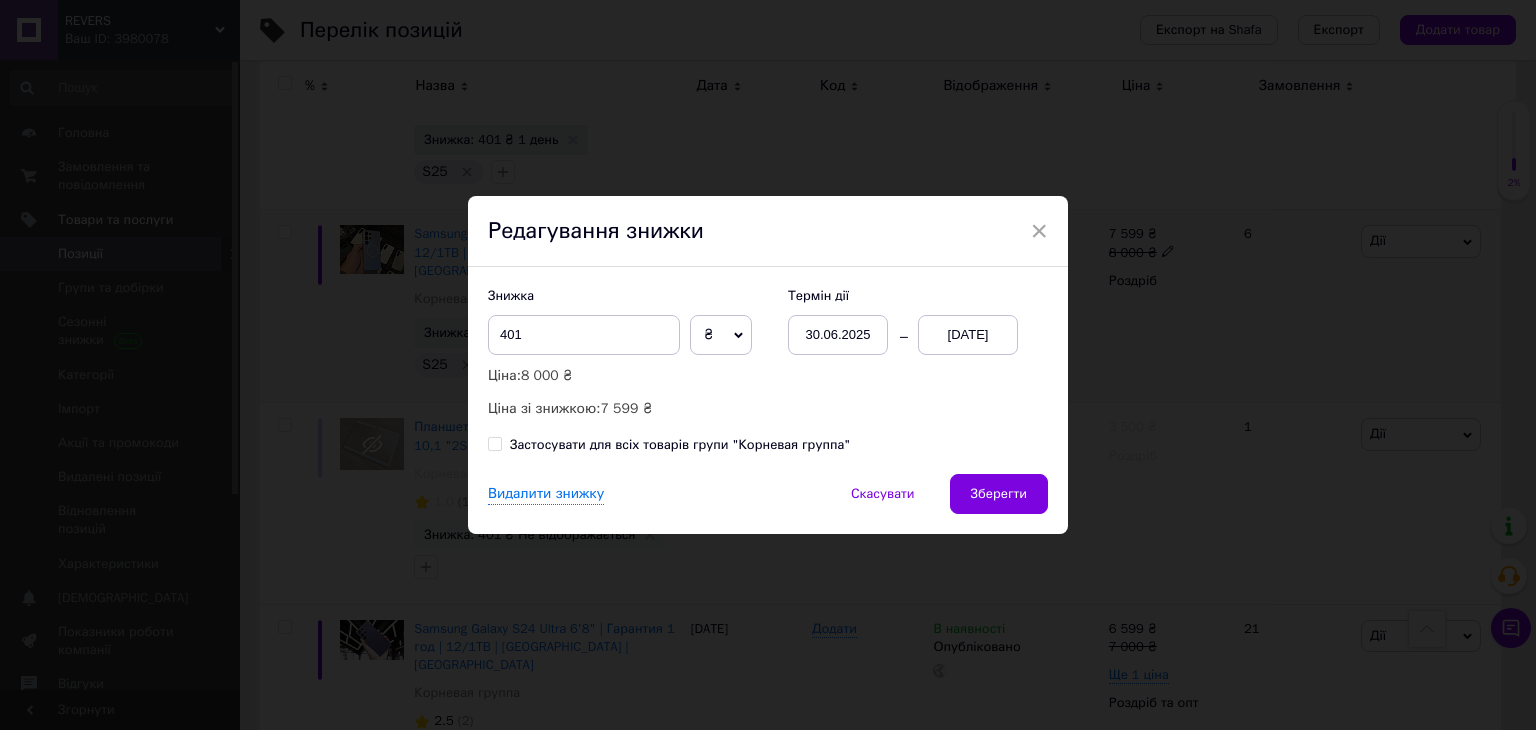 click on "13.07.2025" at bounding box center [968, 335] 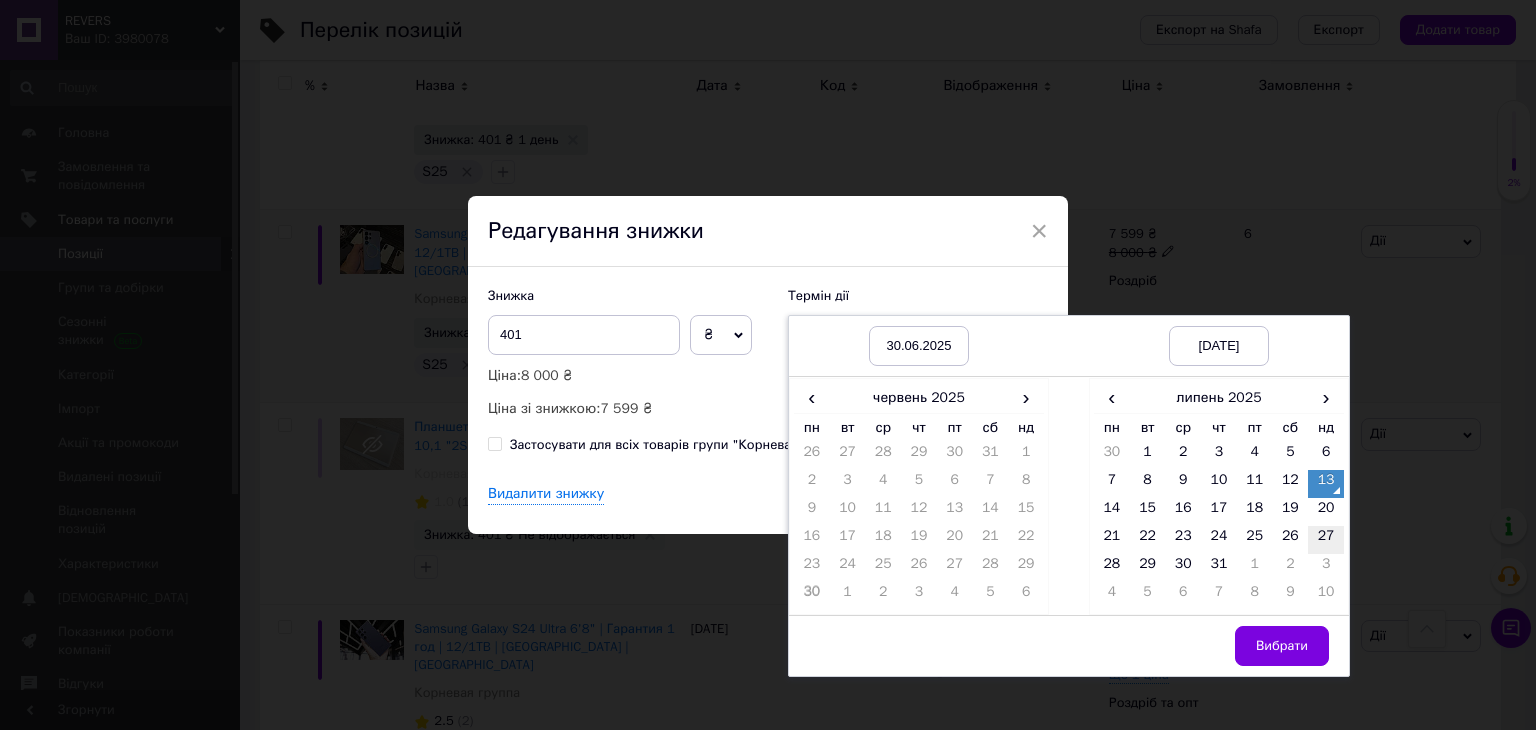 click on "27" at bounding box center (1326, 540) 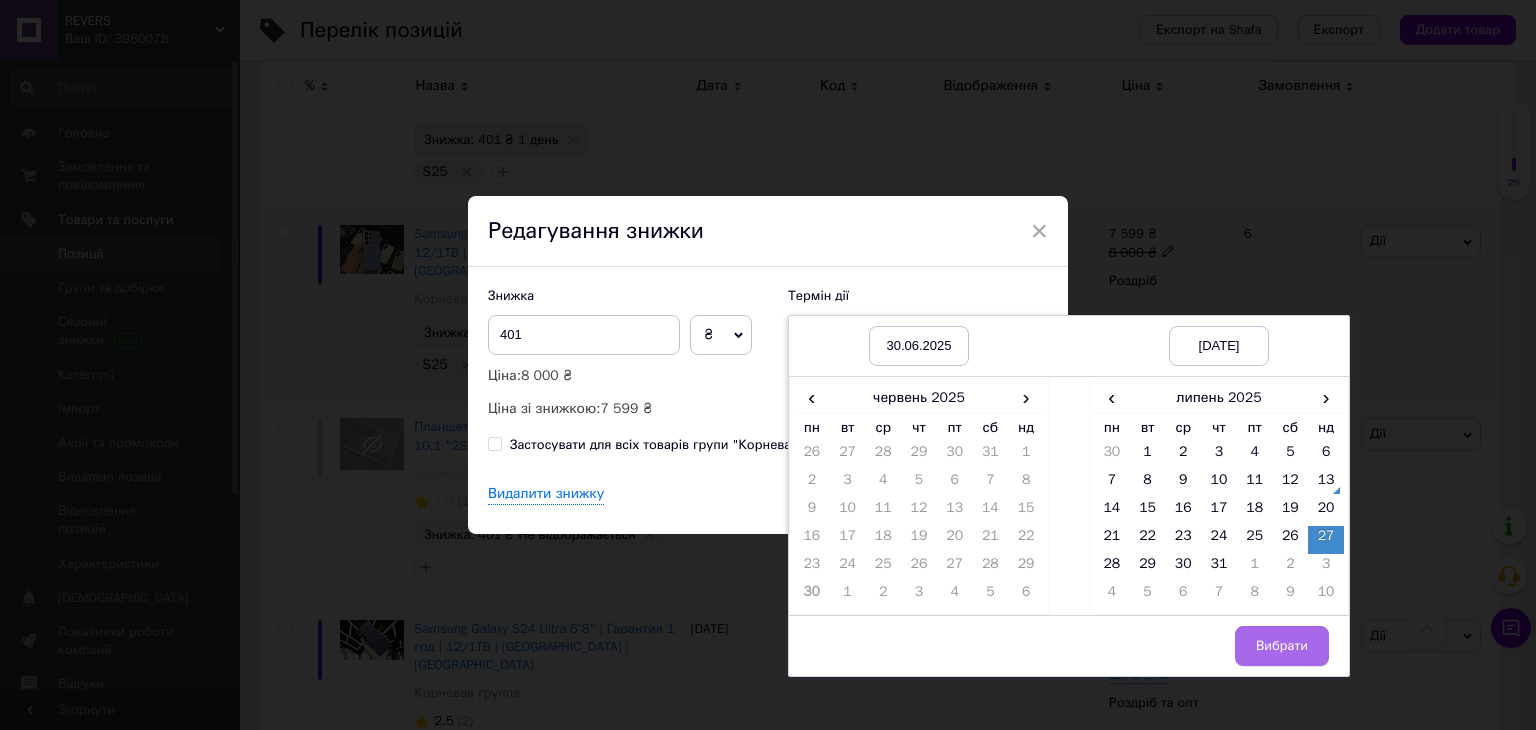 click on "Вибрати" at bounding box center (1282, 646) 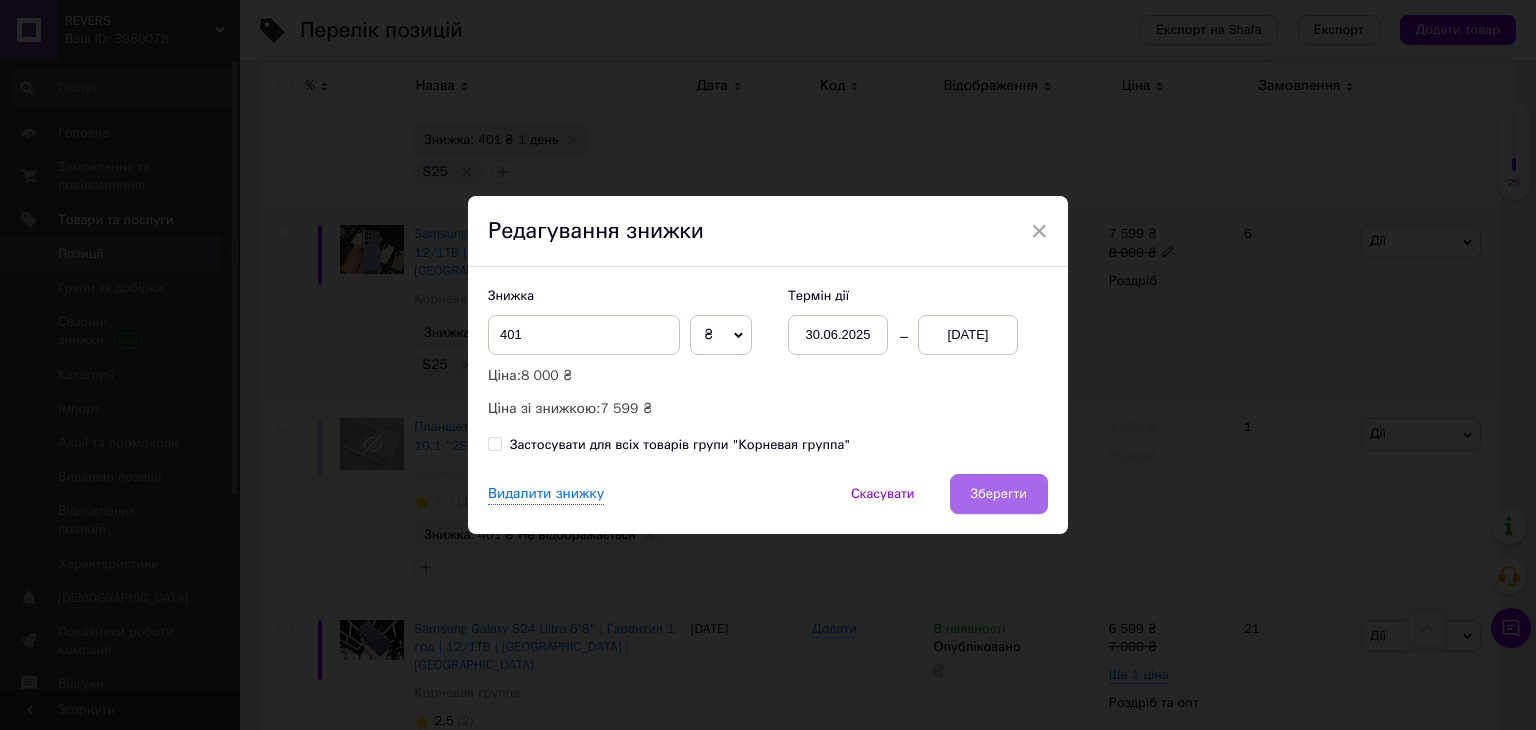 click on "Зберегти" at bounding box center [999, 494] 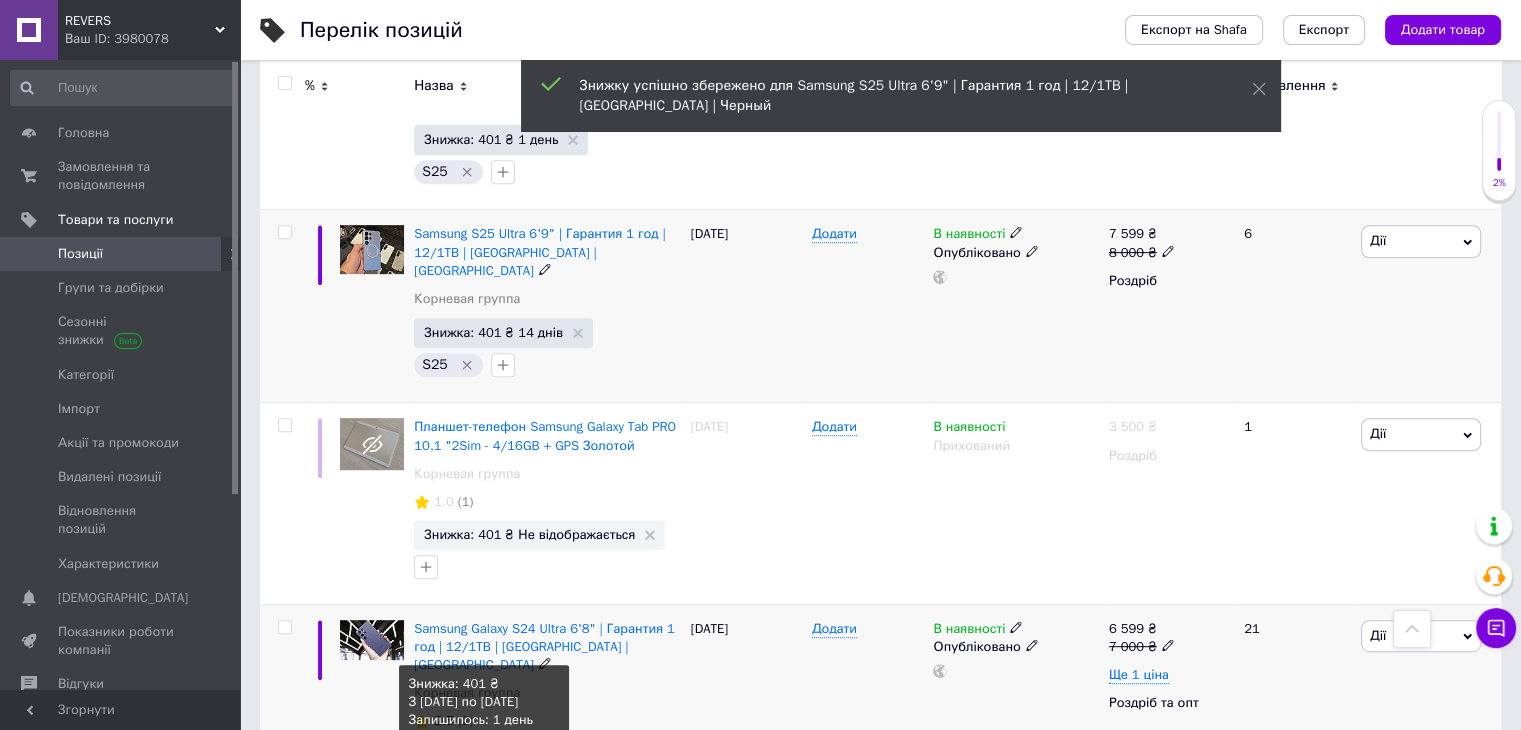 click on "Знижка: 401 ₴ 1 день" at bounding box center [491, 753] 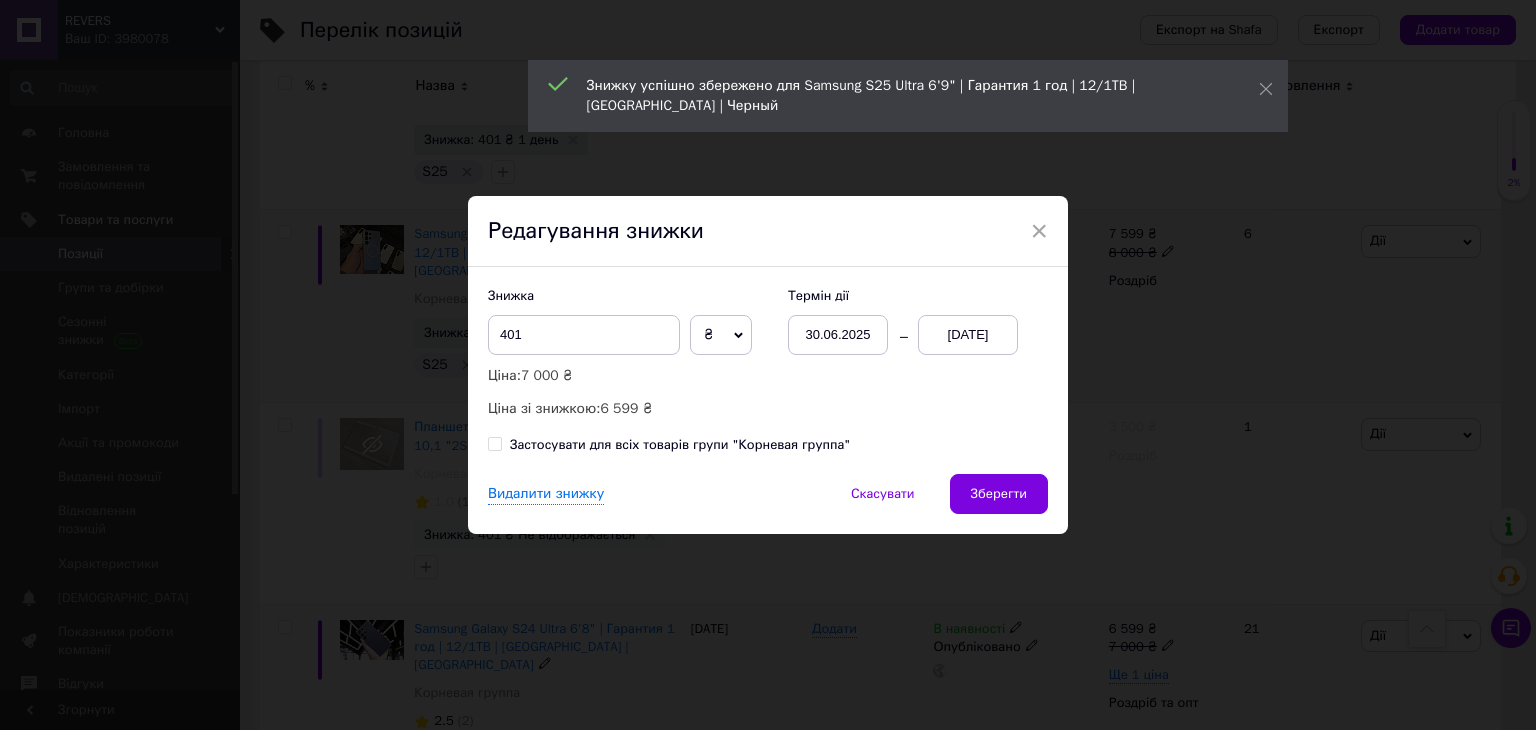 click on "13.07.2025" at bounding box center (968, 335) 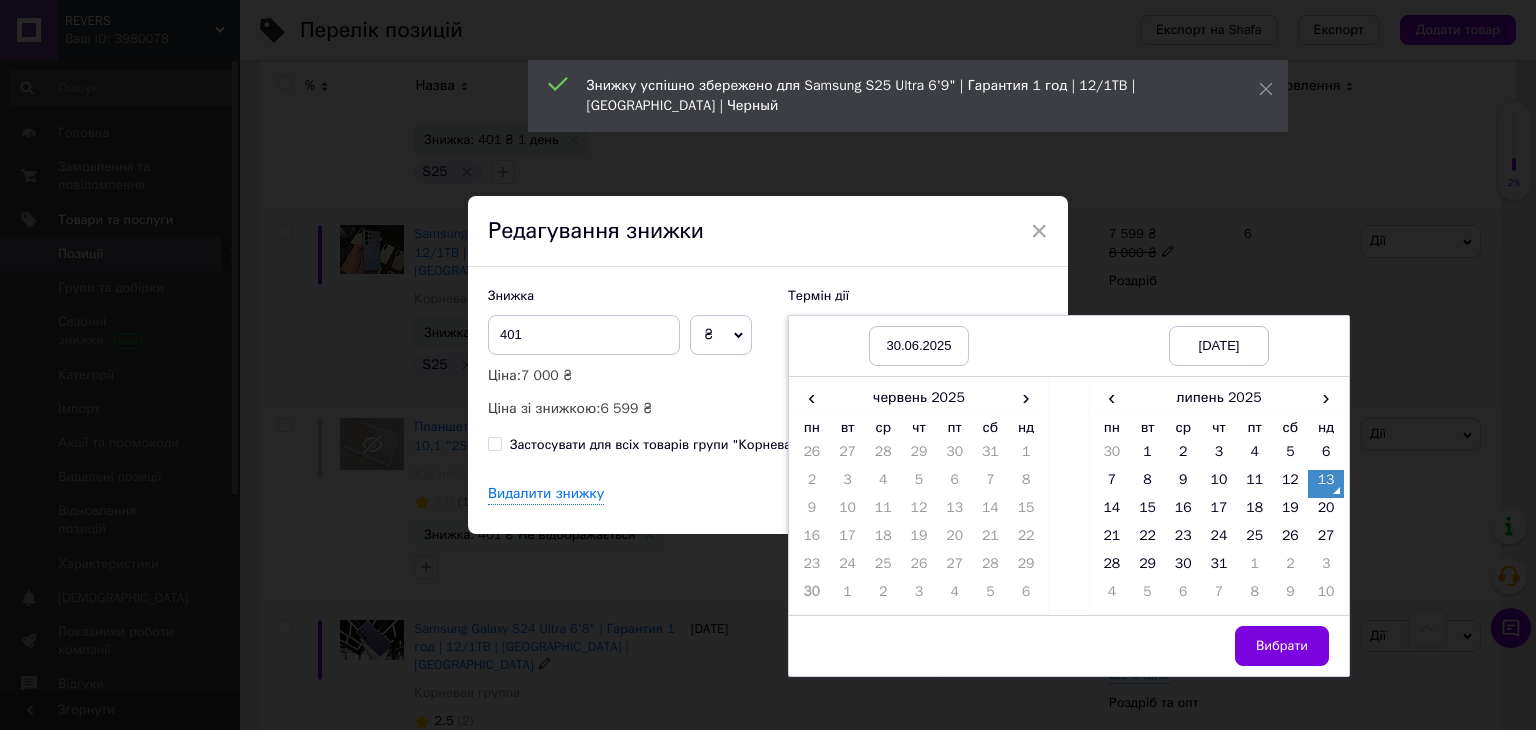 drag, startPoint x: 1323, startPoint y: 537, endPoint x: 1292, endPoint y: 617, distance: 85.79627 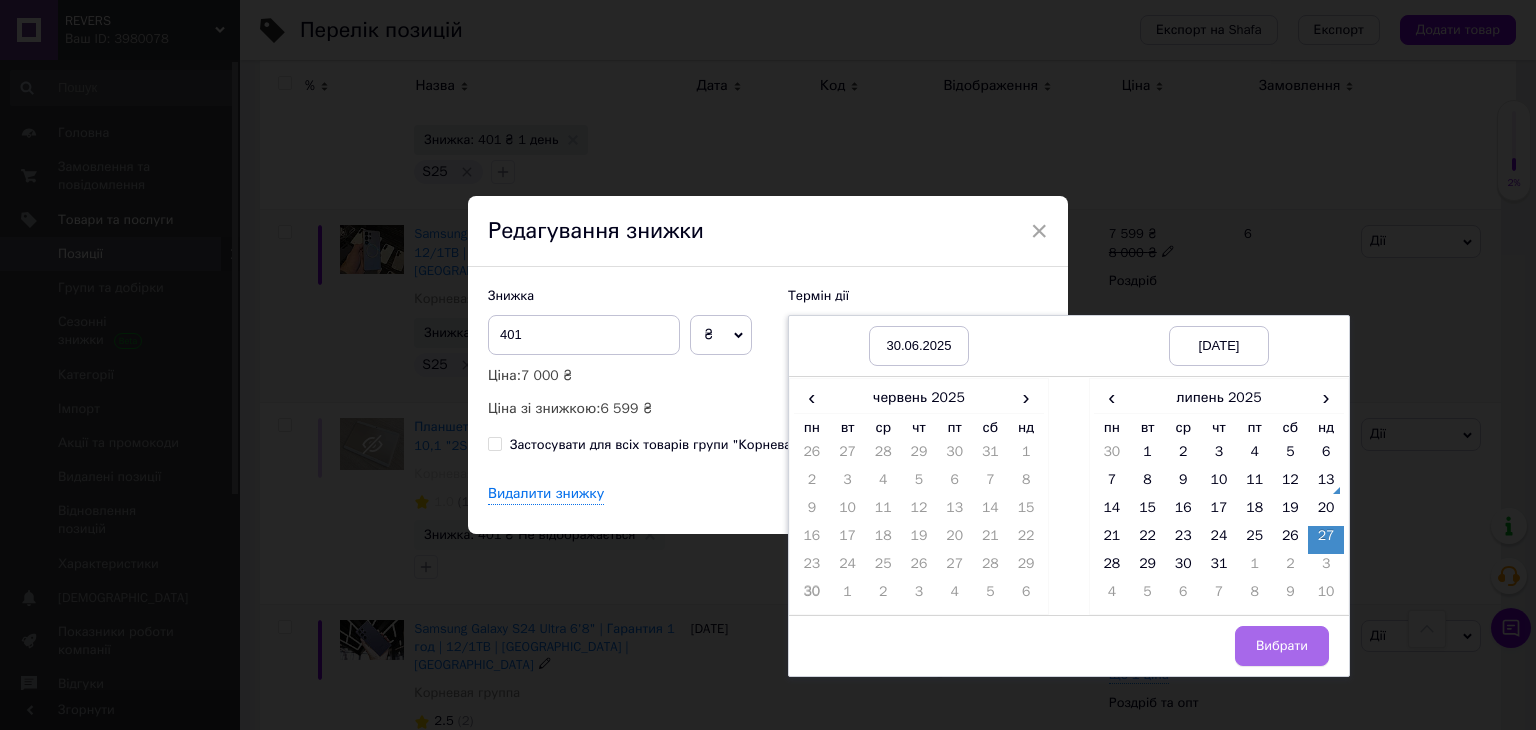 click on "Вибрати" at bounding box center [1282, 646] 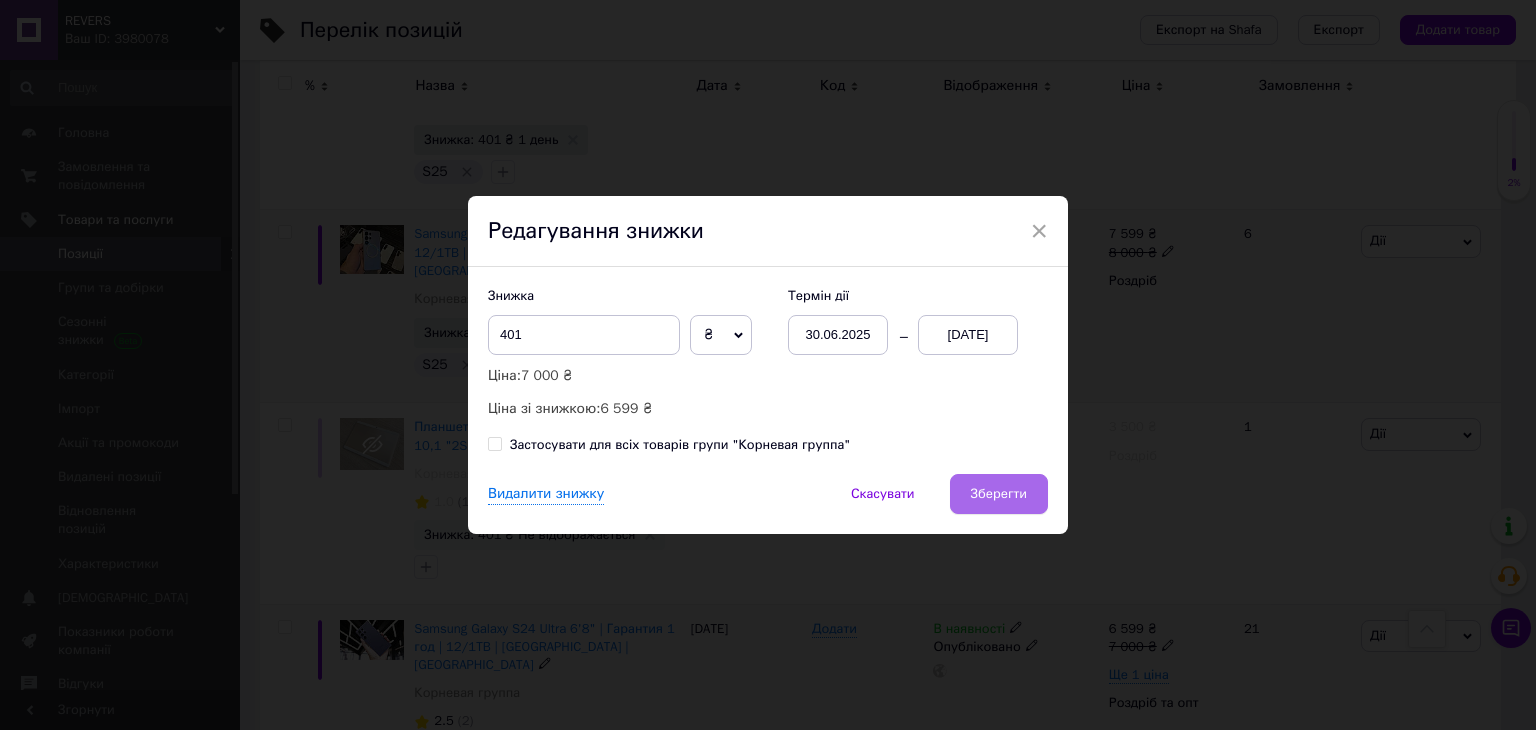 click on "Зберегти" at bounding box center (999, 494) 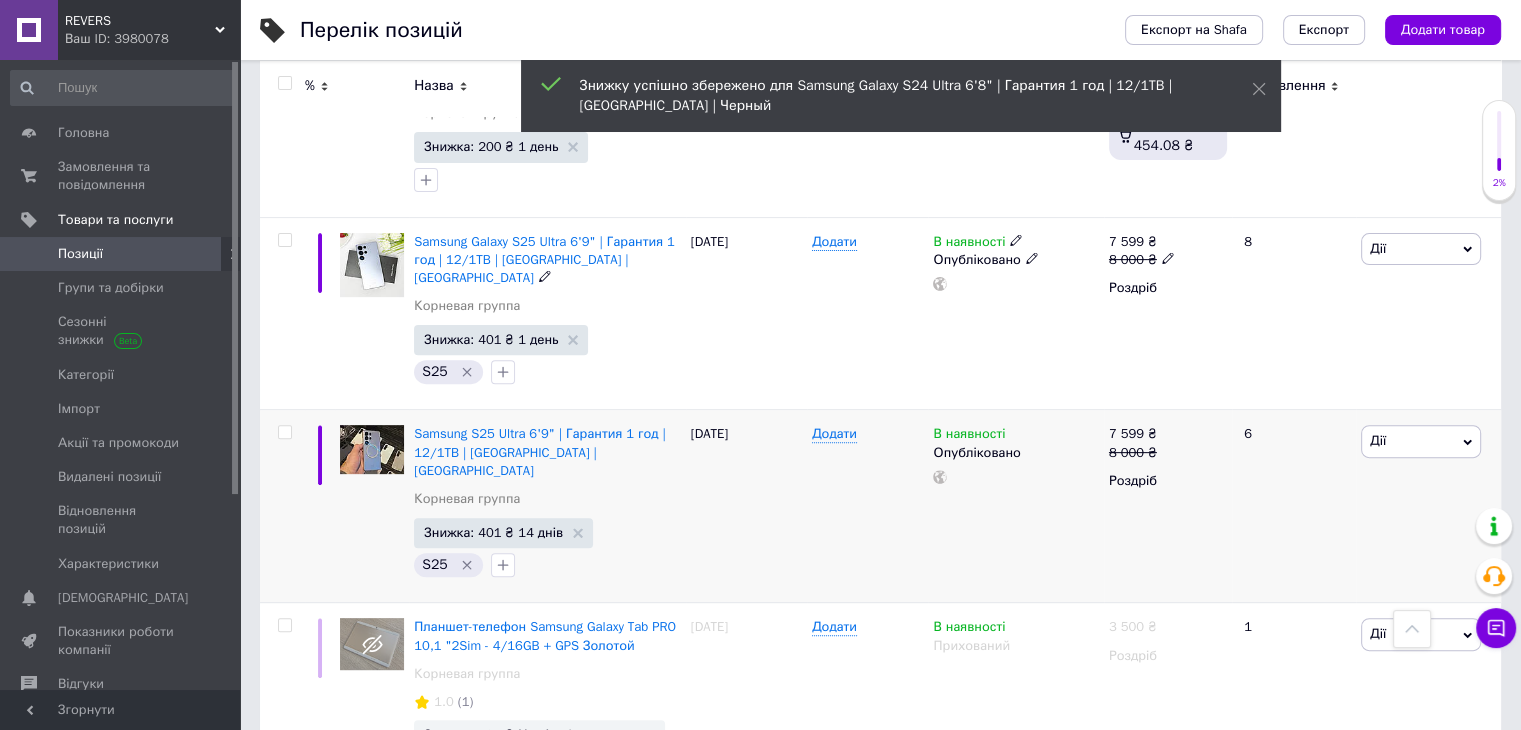 scroll, scrollTop: 600, scrollLeft: 0, axis: vertical 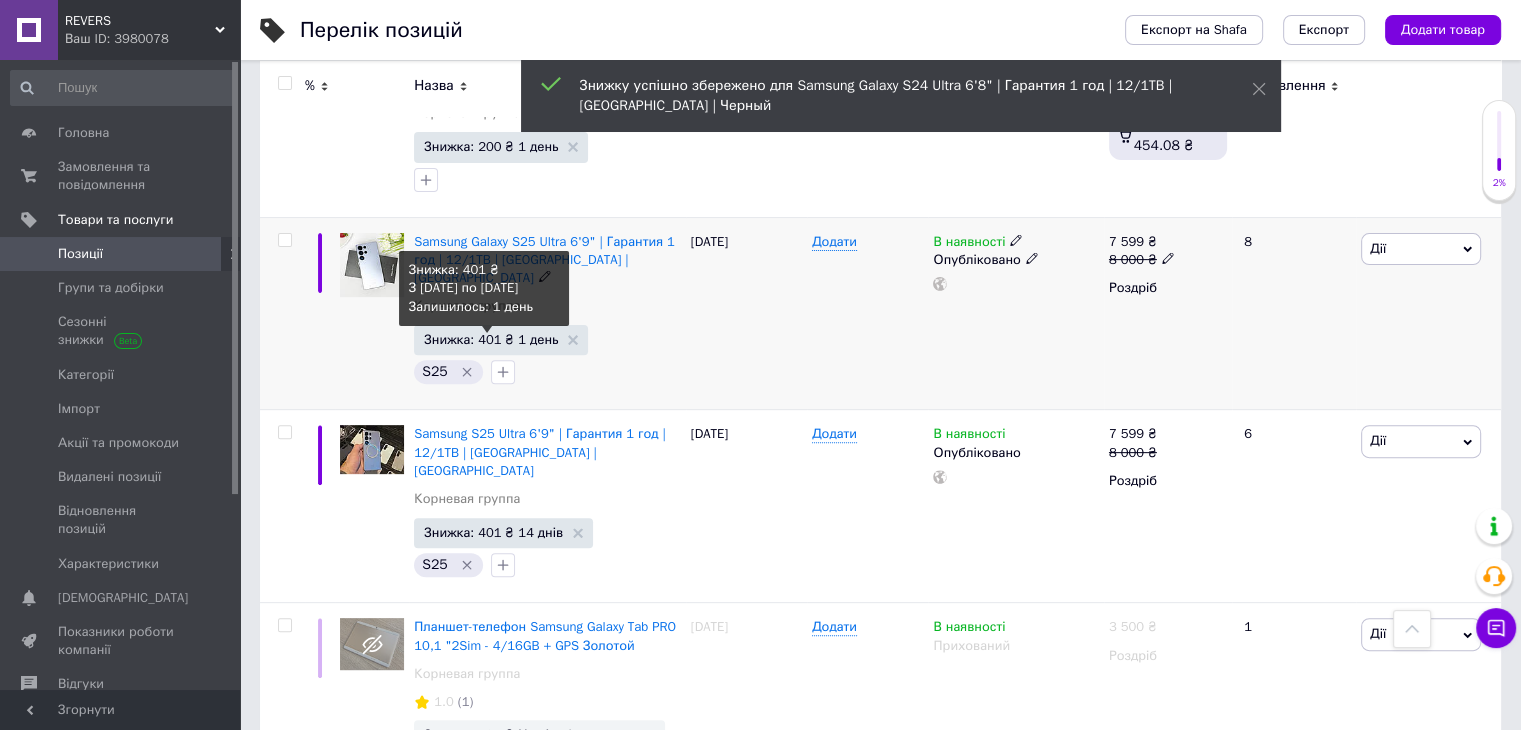 click on "Знижка: 401 ₴ 1 день" at bounding box center [491, 339] 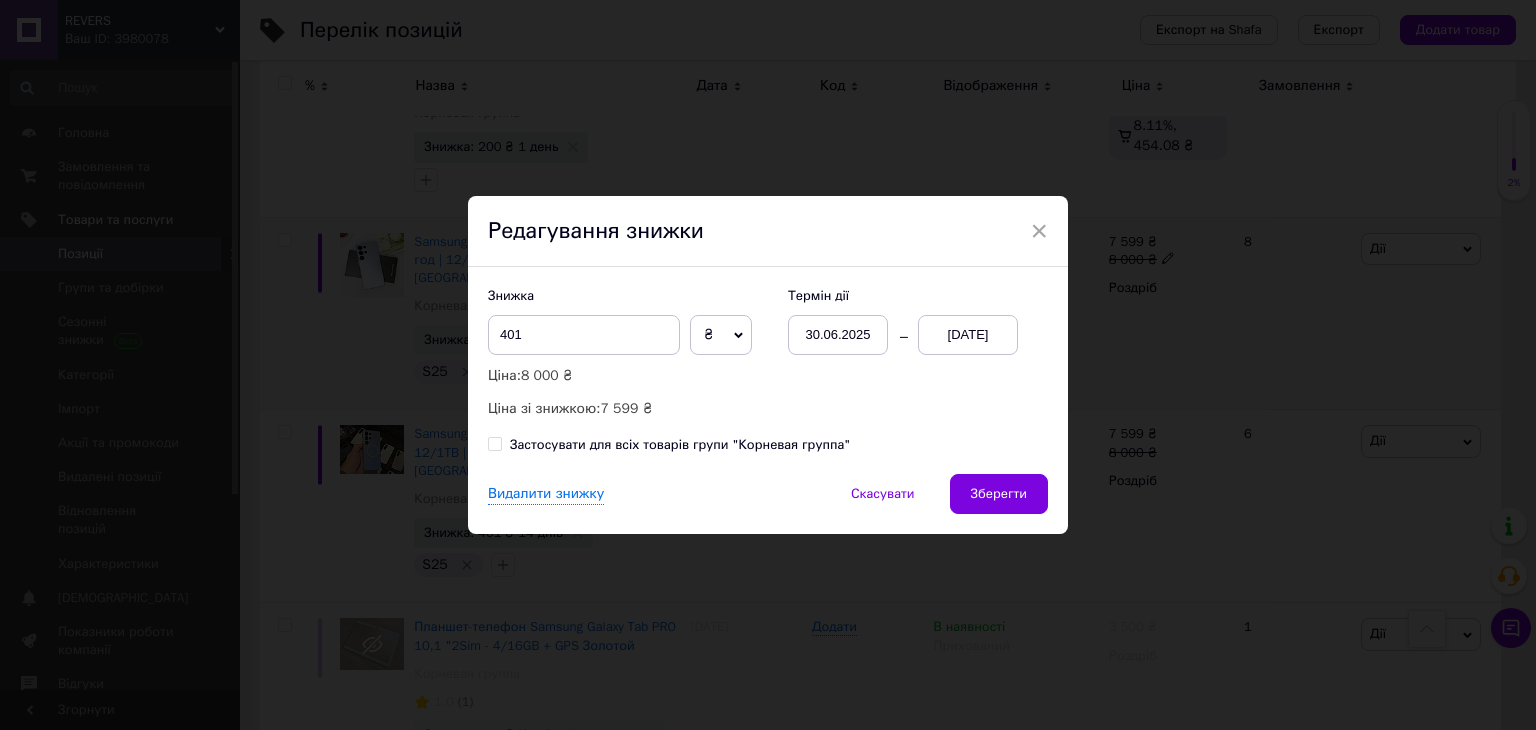 click on "13.07.2025" at bounding box center (968, 335) 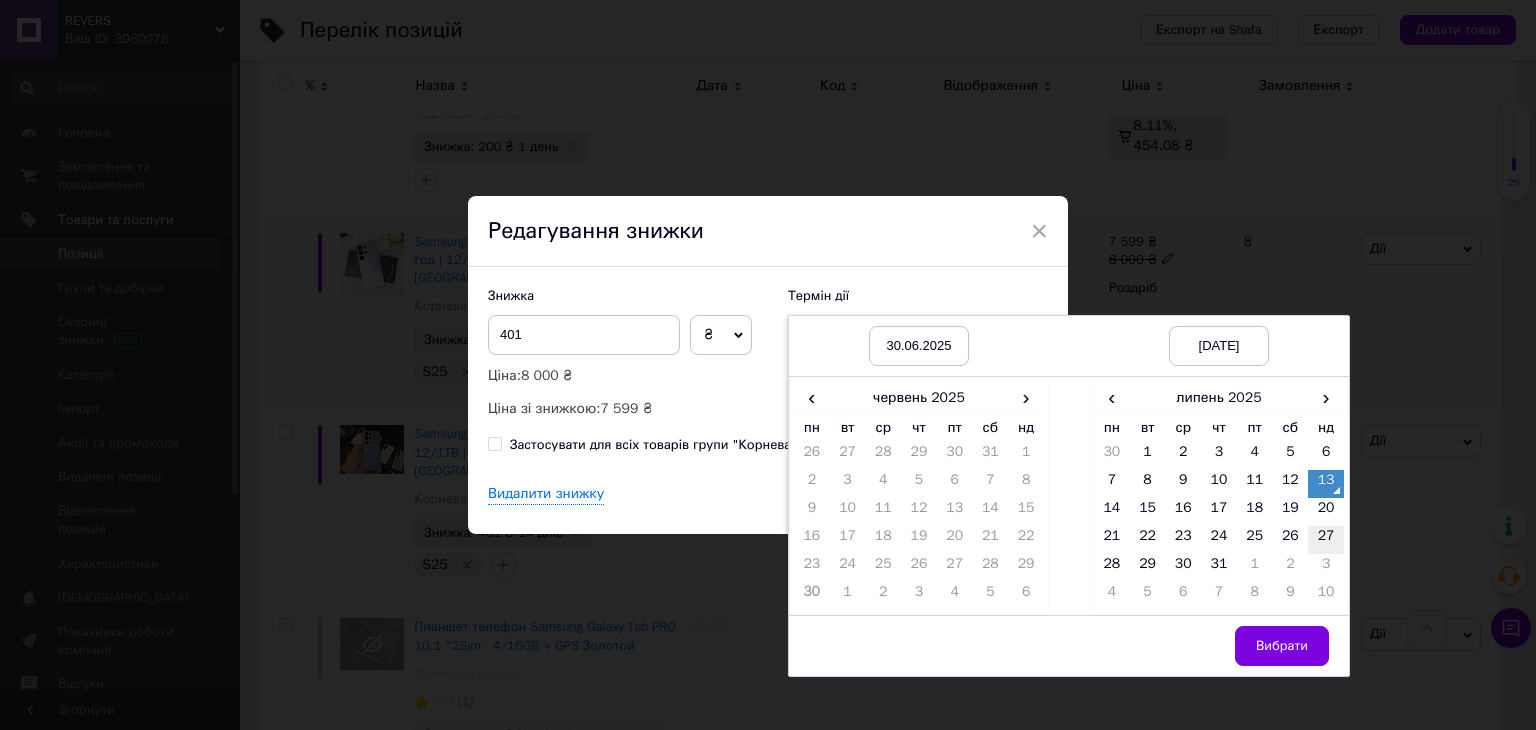click on "27" at bounding box center (1326, 540) 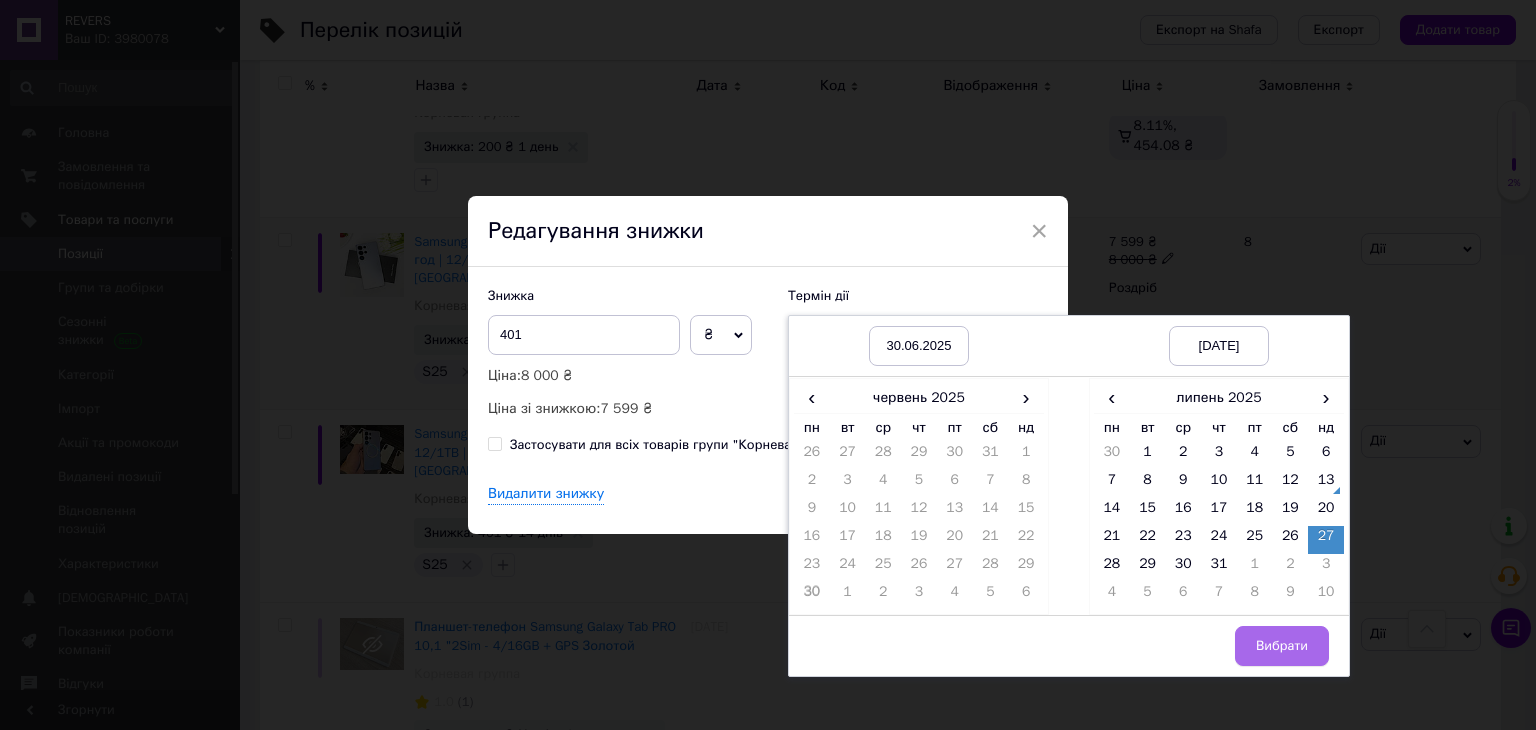 click on "Вибрати" at bounding box center [1282, 646] 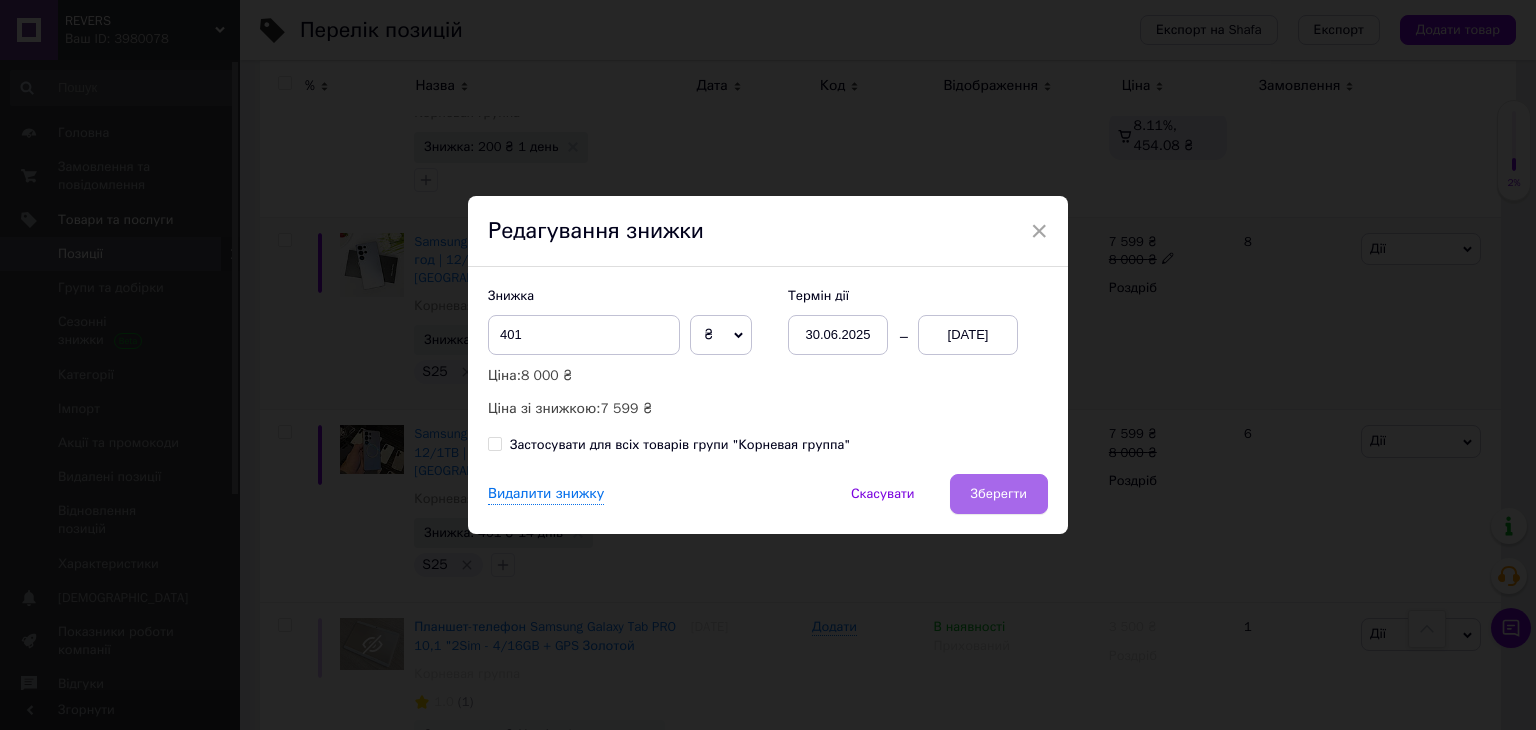 click on "Зберегти" at bounding box center (999, 494) 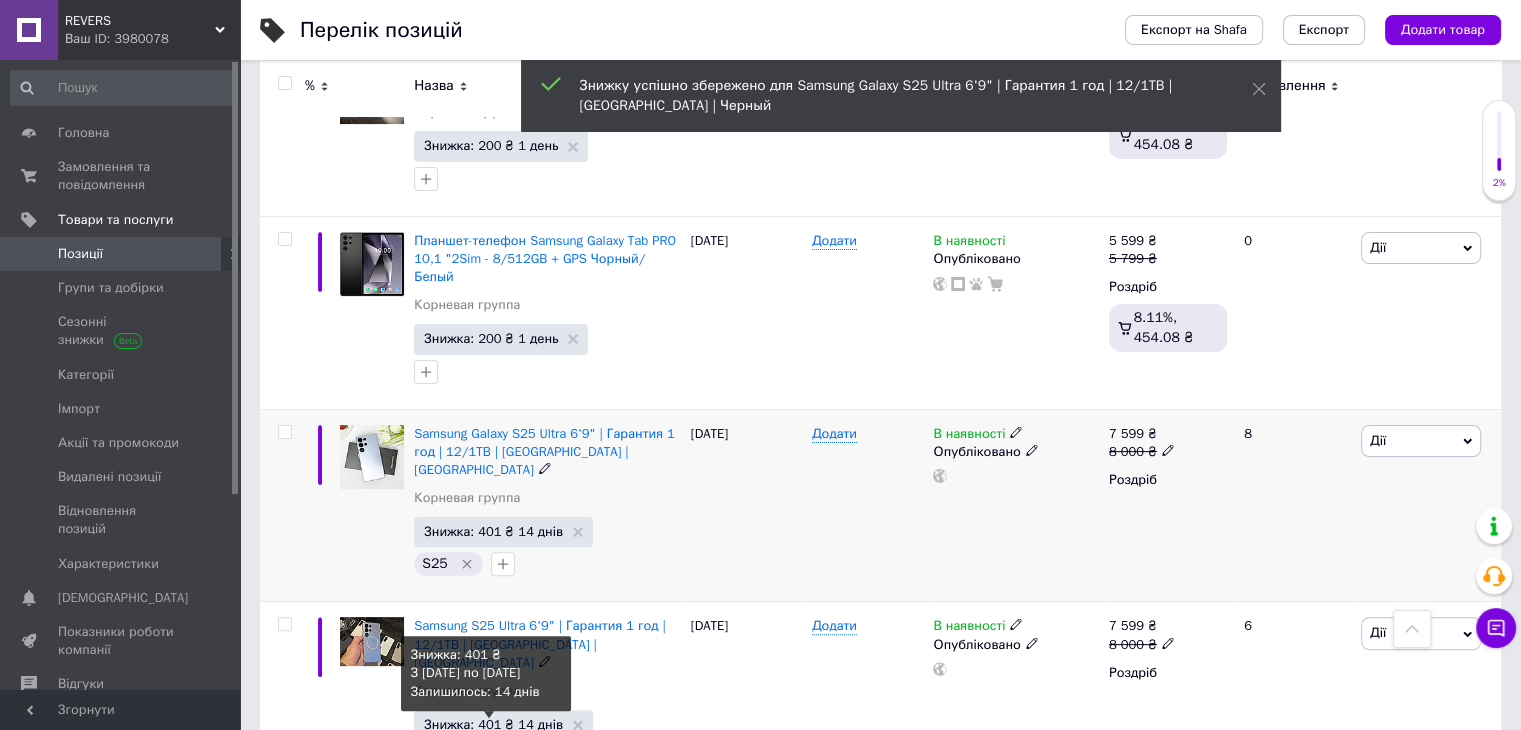 scroll, scrollTop: 300, scrollLeft: 0, axis: vertical 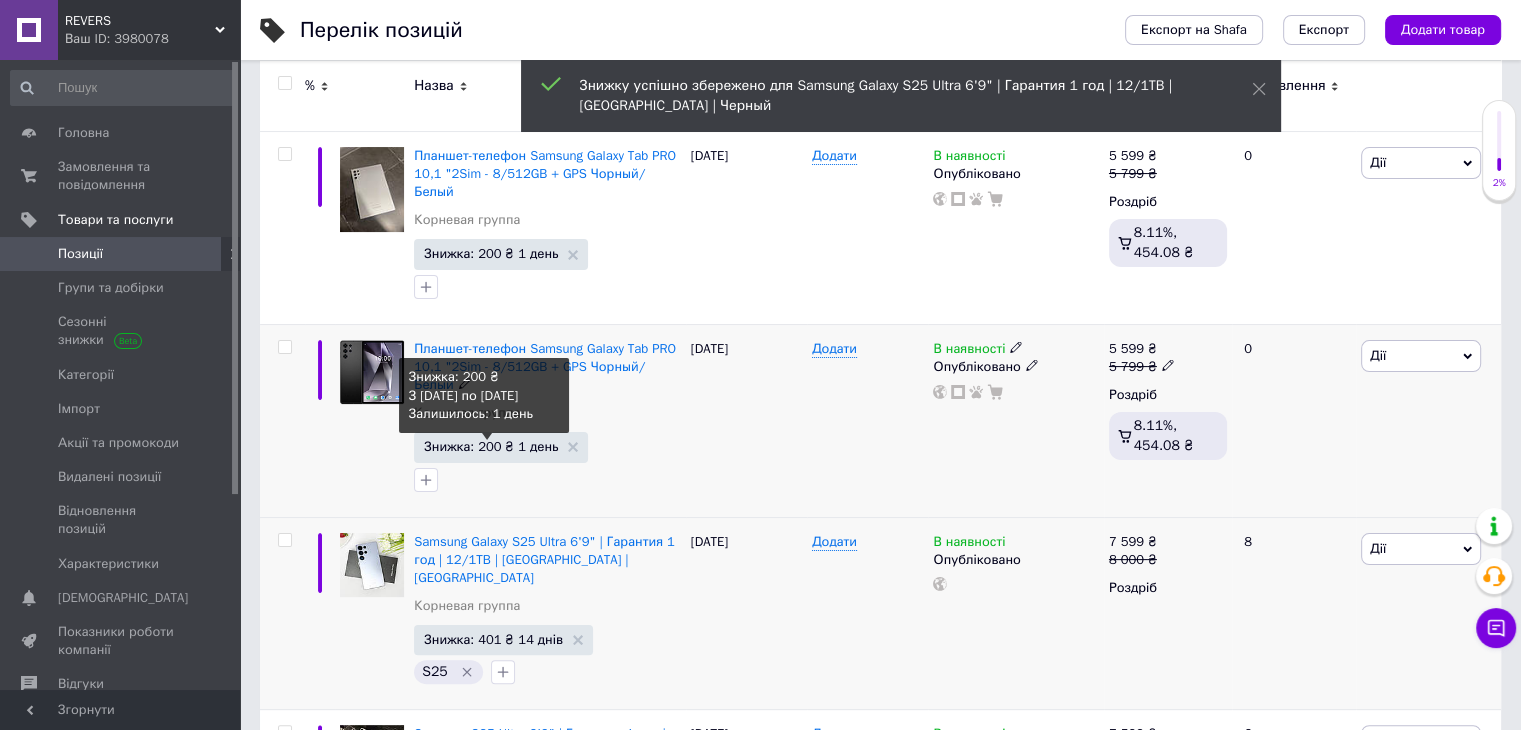 click on "Знижка: 200 ₴ 1 день" at bounding box center (491, 446) 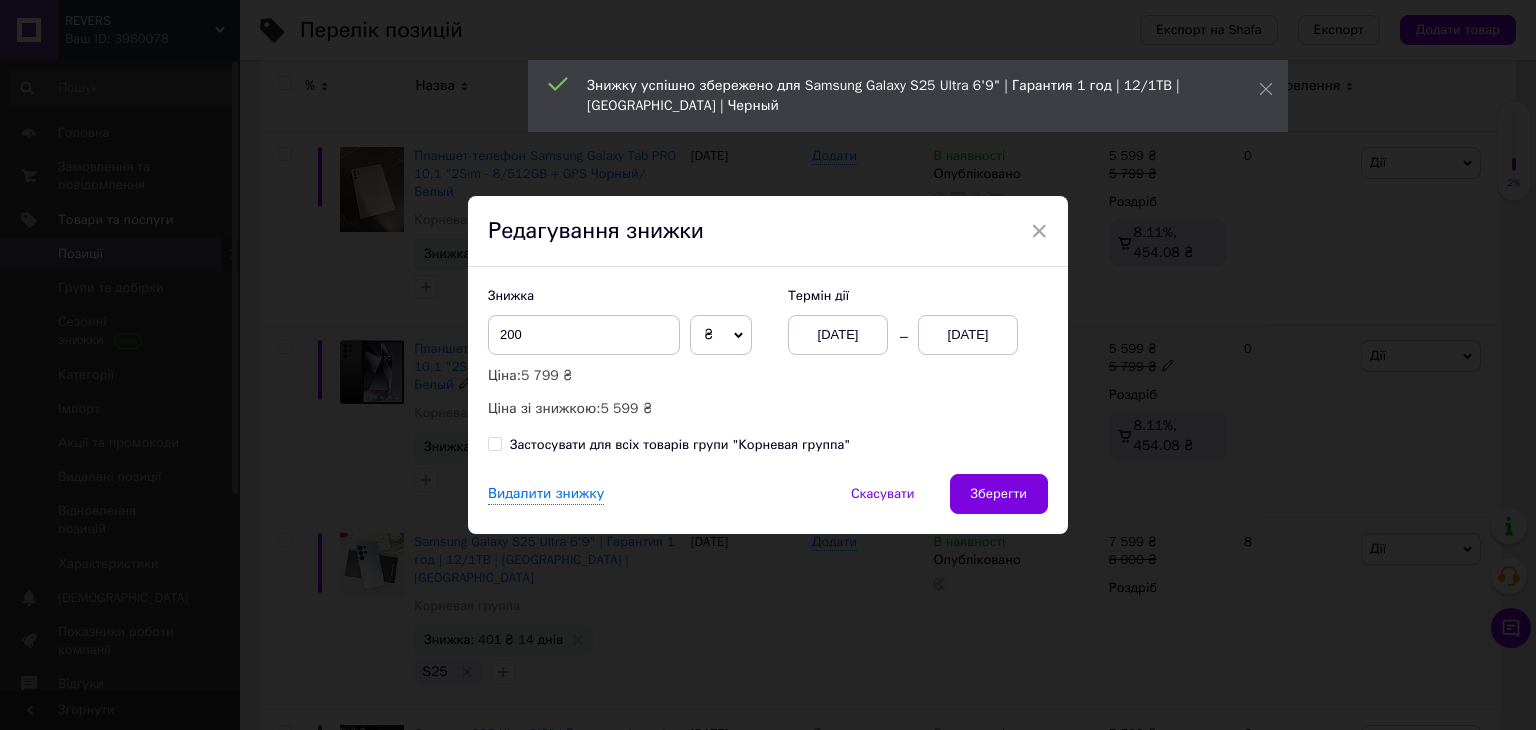 click on "13.07.2025" at bounding box center (968, 335) 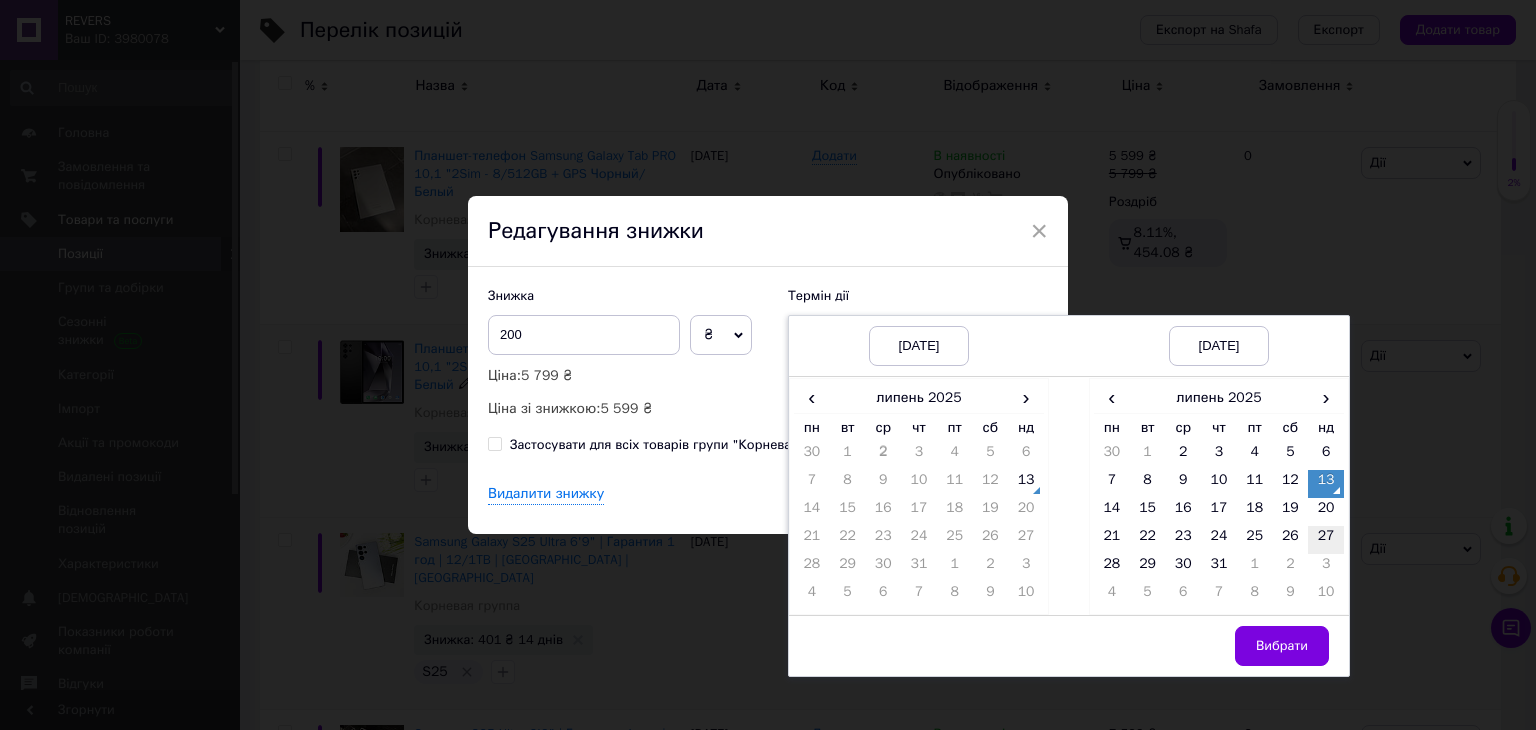 click on "27" at bounding box center [1326, 540] 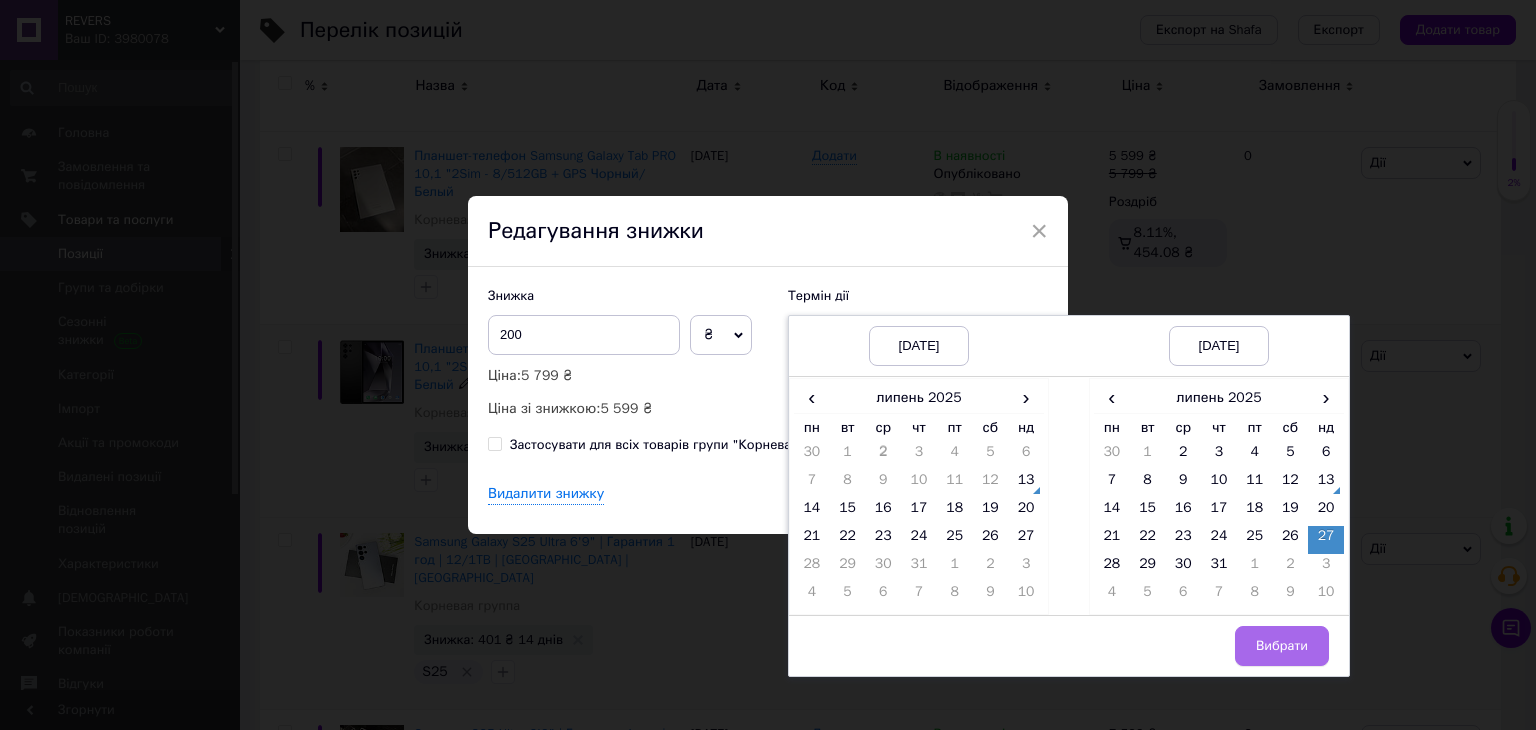 click on "Вибрати" at bounding box center [1282, 646] 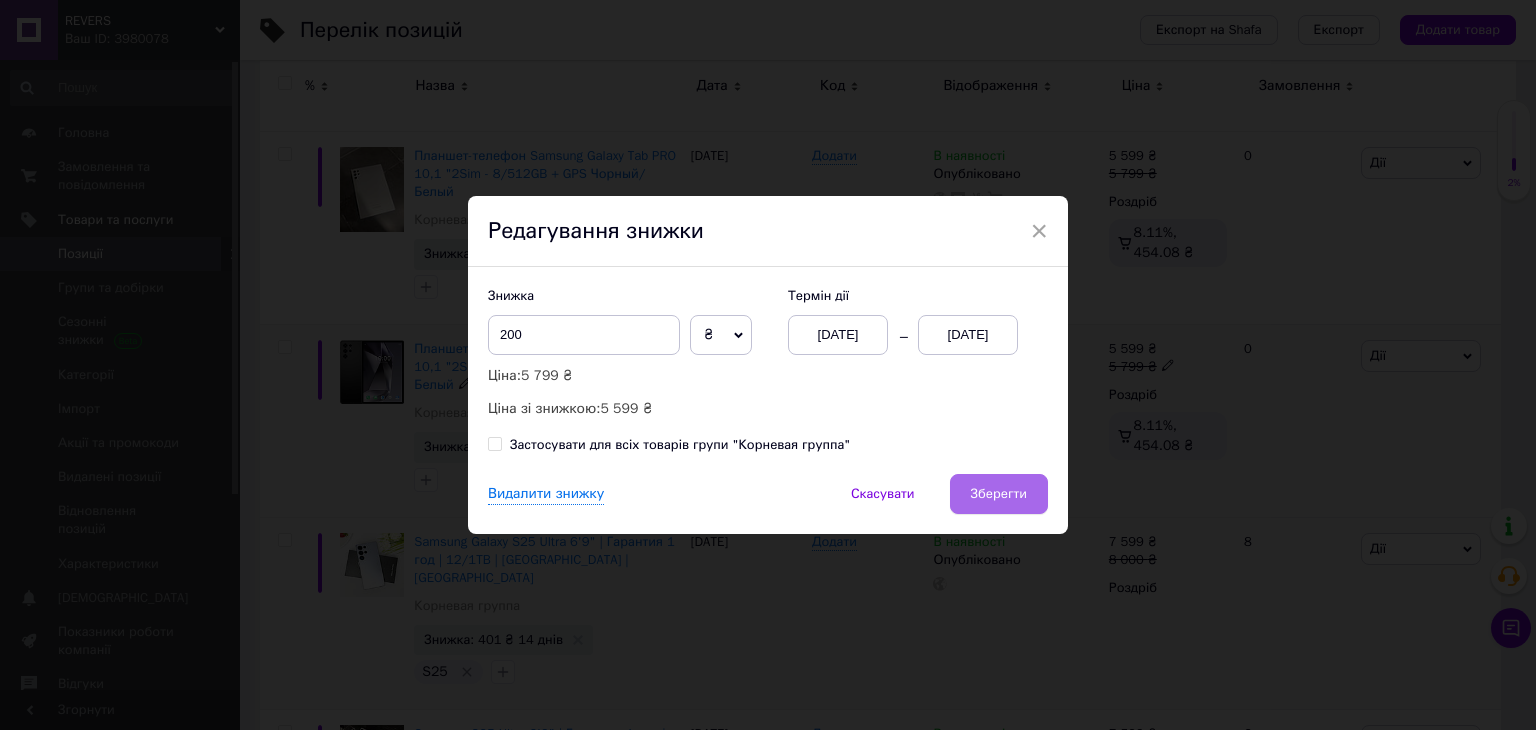 click on "Зберегти" at bounding box center (999, 494) 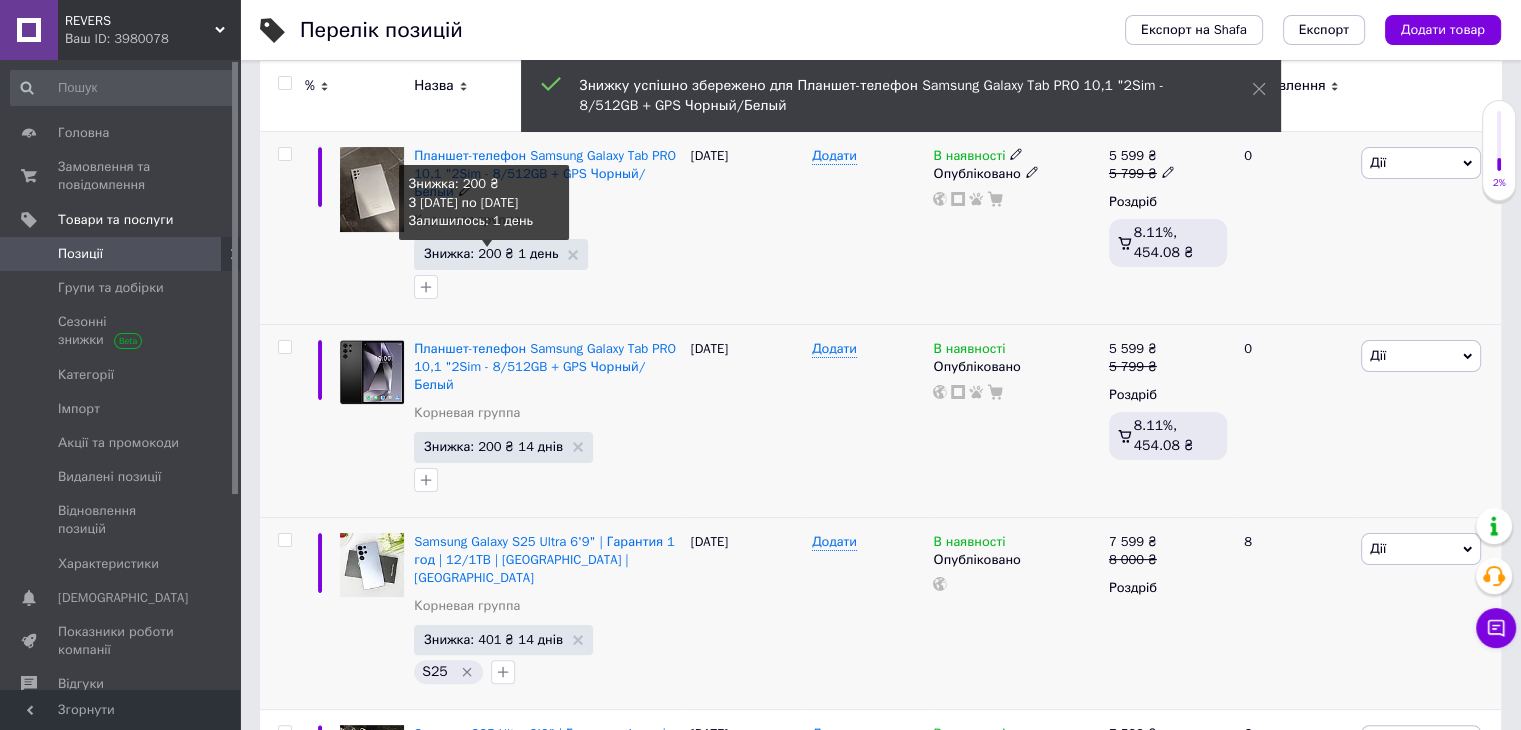 click on "Знижка: 200 ₴ 1 день" at bounding box center [491, 253] 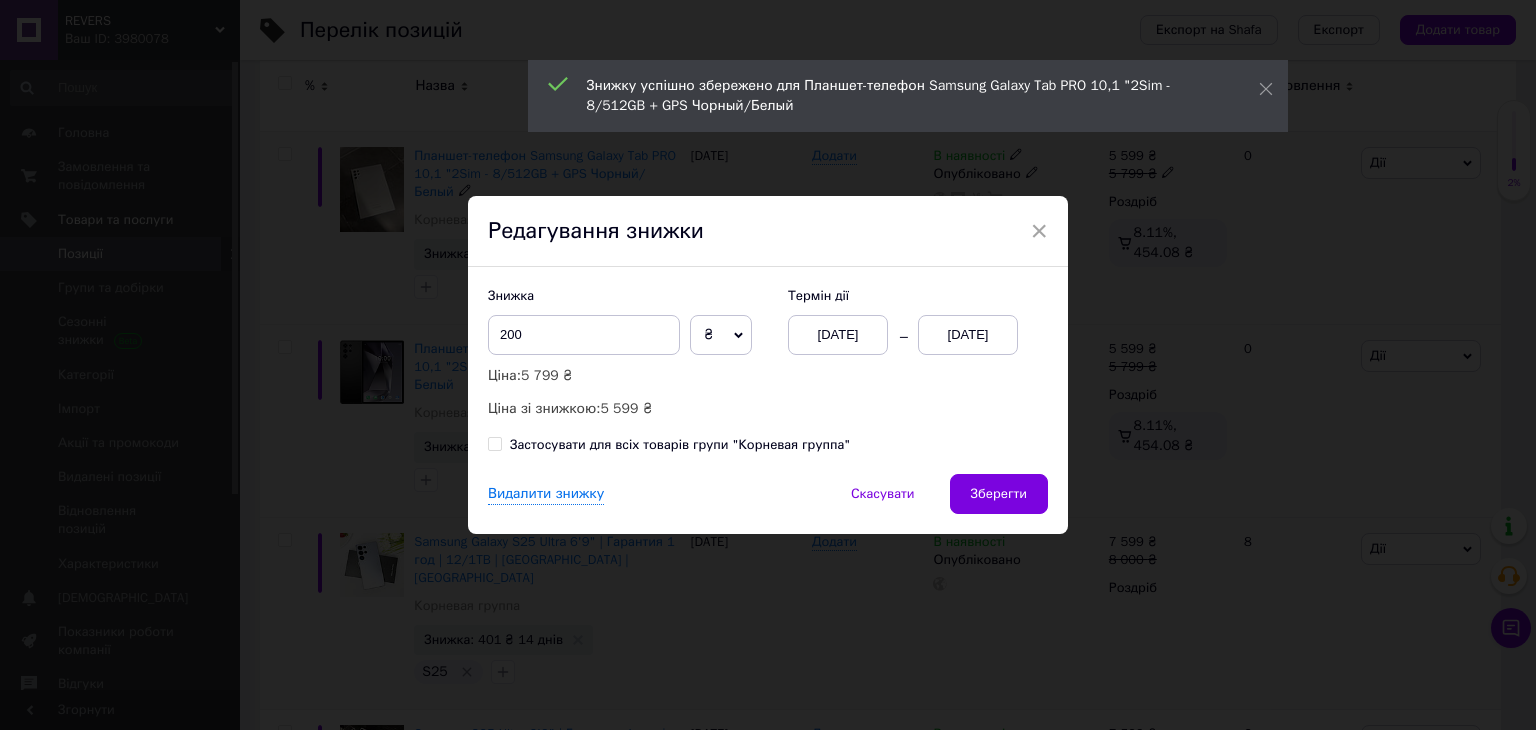 click on "13.07.2025" at bounding box center [968, 335] 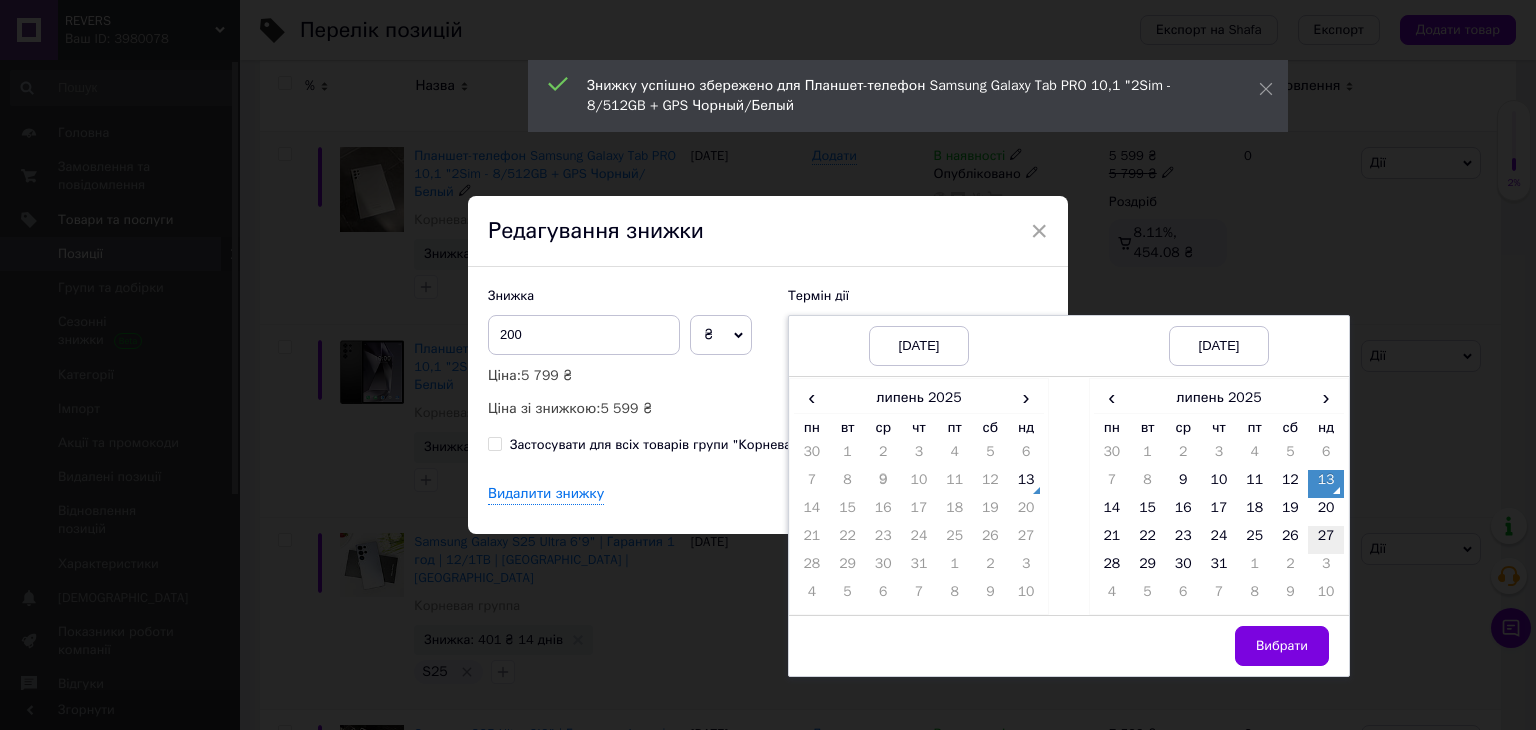 click on "27" at bounding box center (1326, 540) 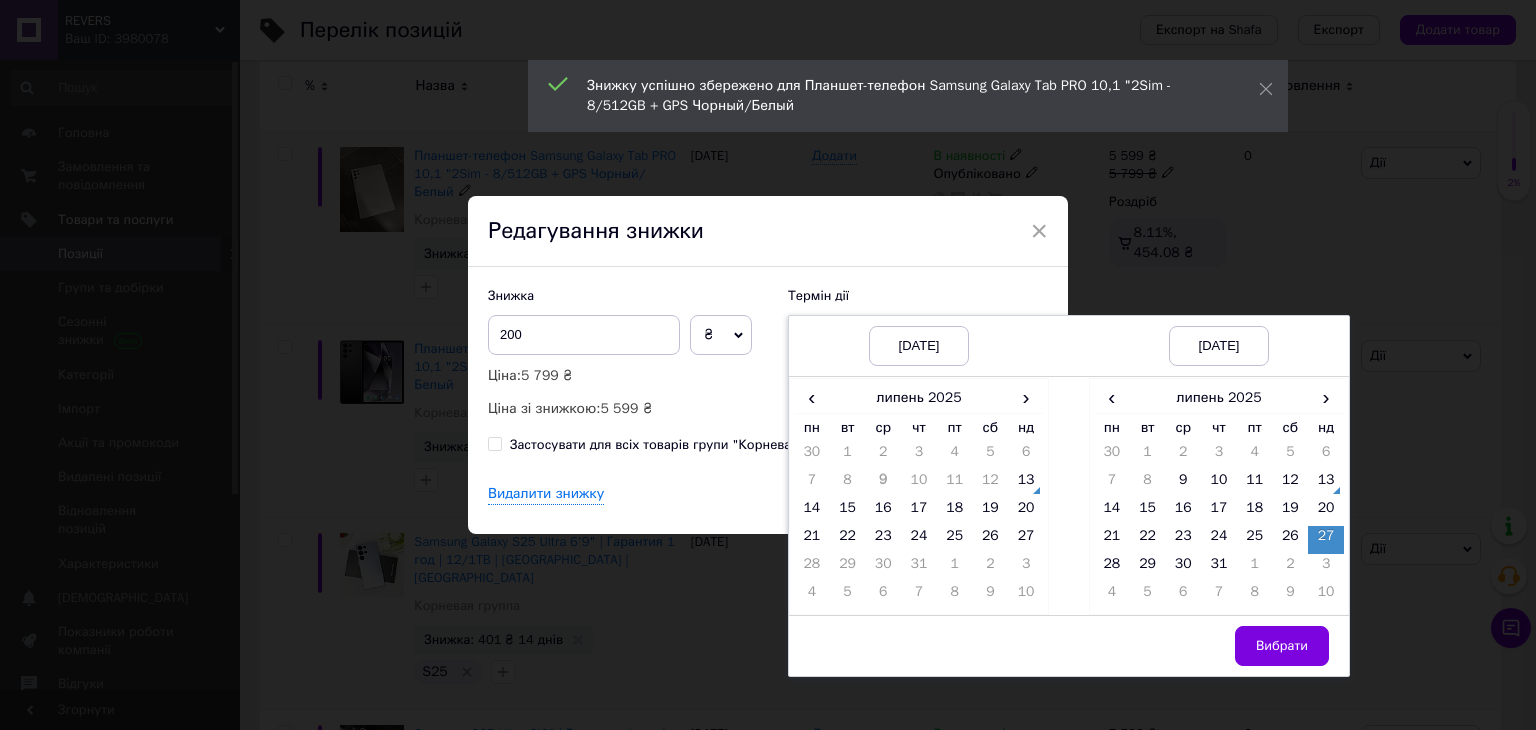 click on "Вибрати" at bounding box center [1219, 645] 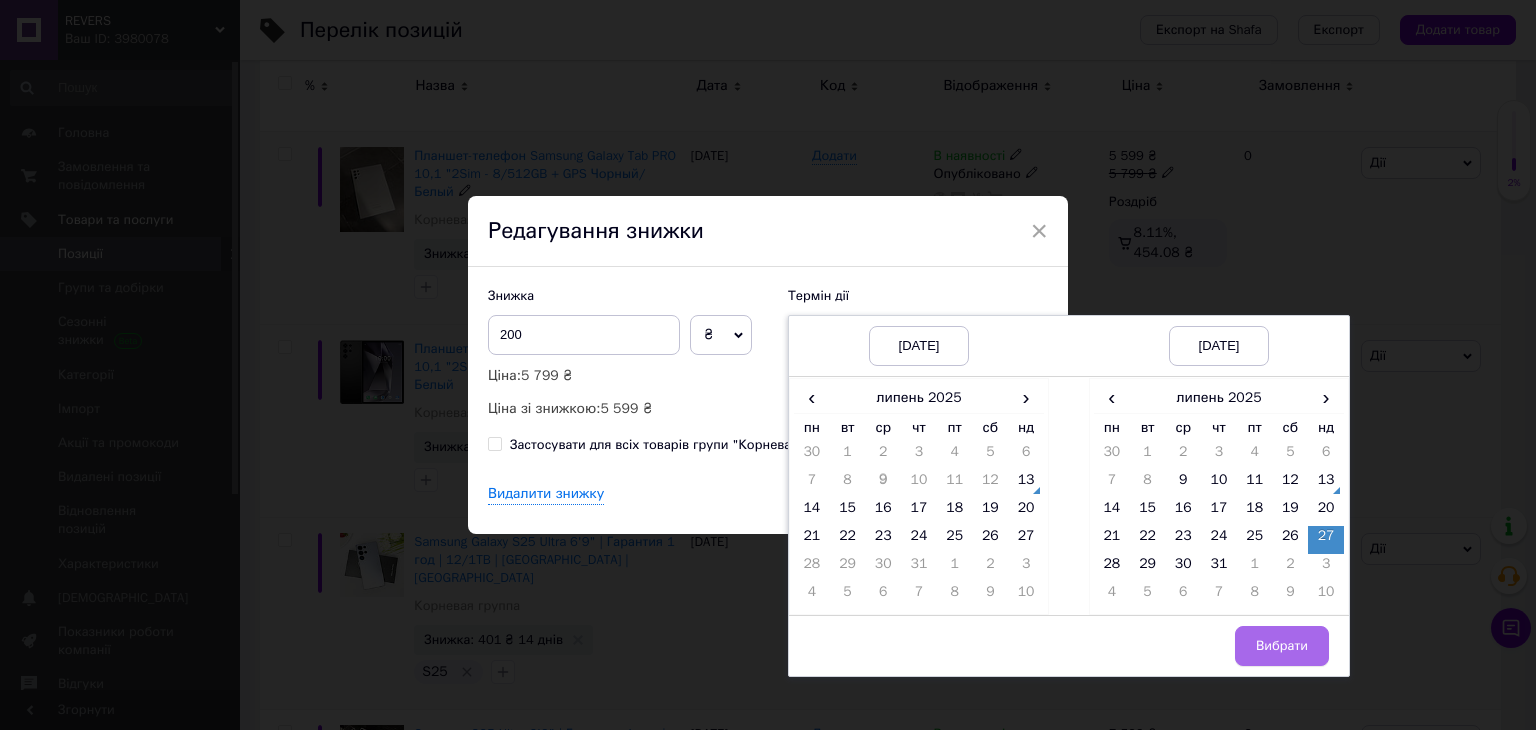 click on "Вибрати" at bounding box center (1282, 646) 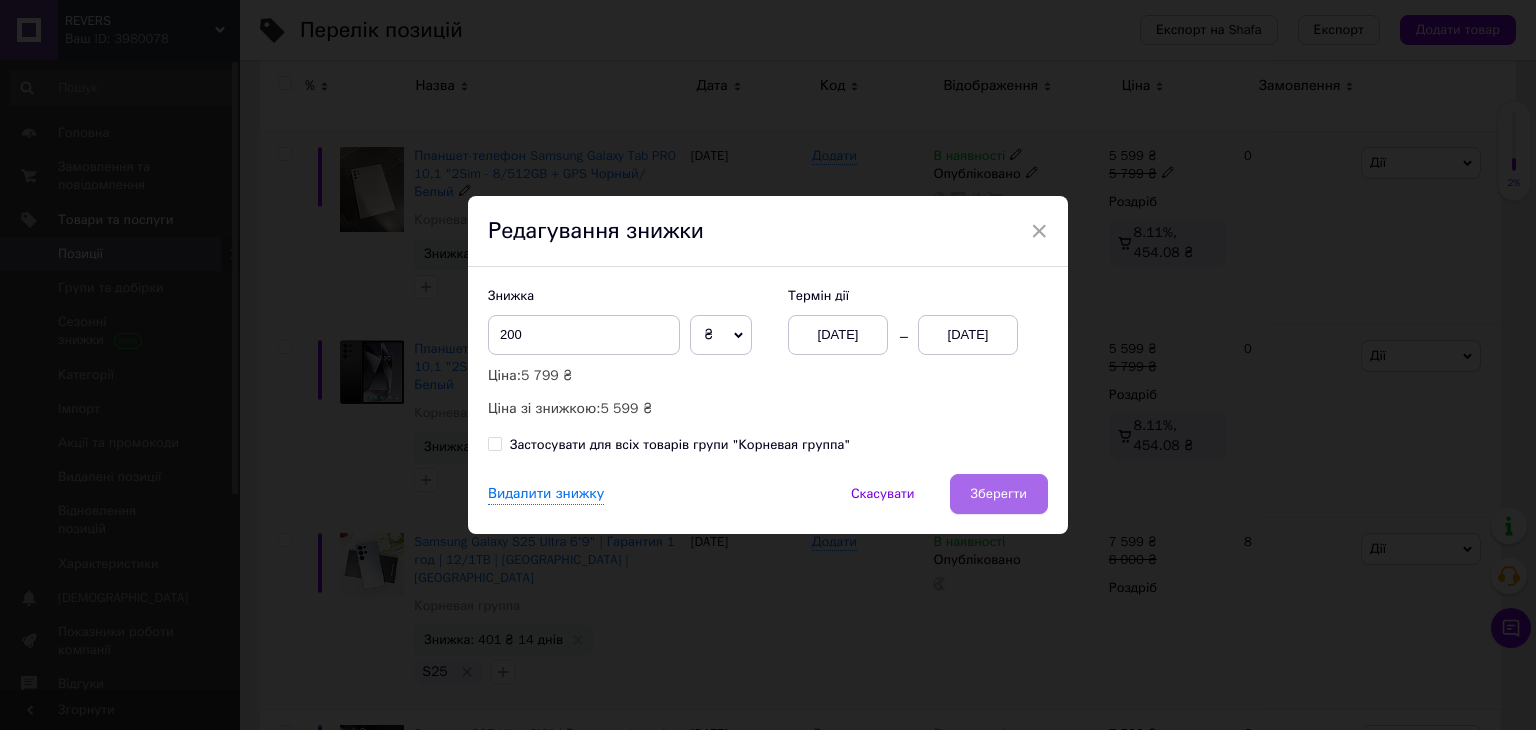 click on "Зберегти" at bounding box center [999, 494] 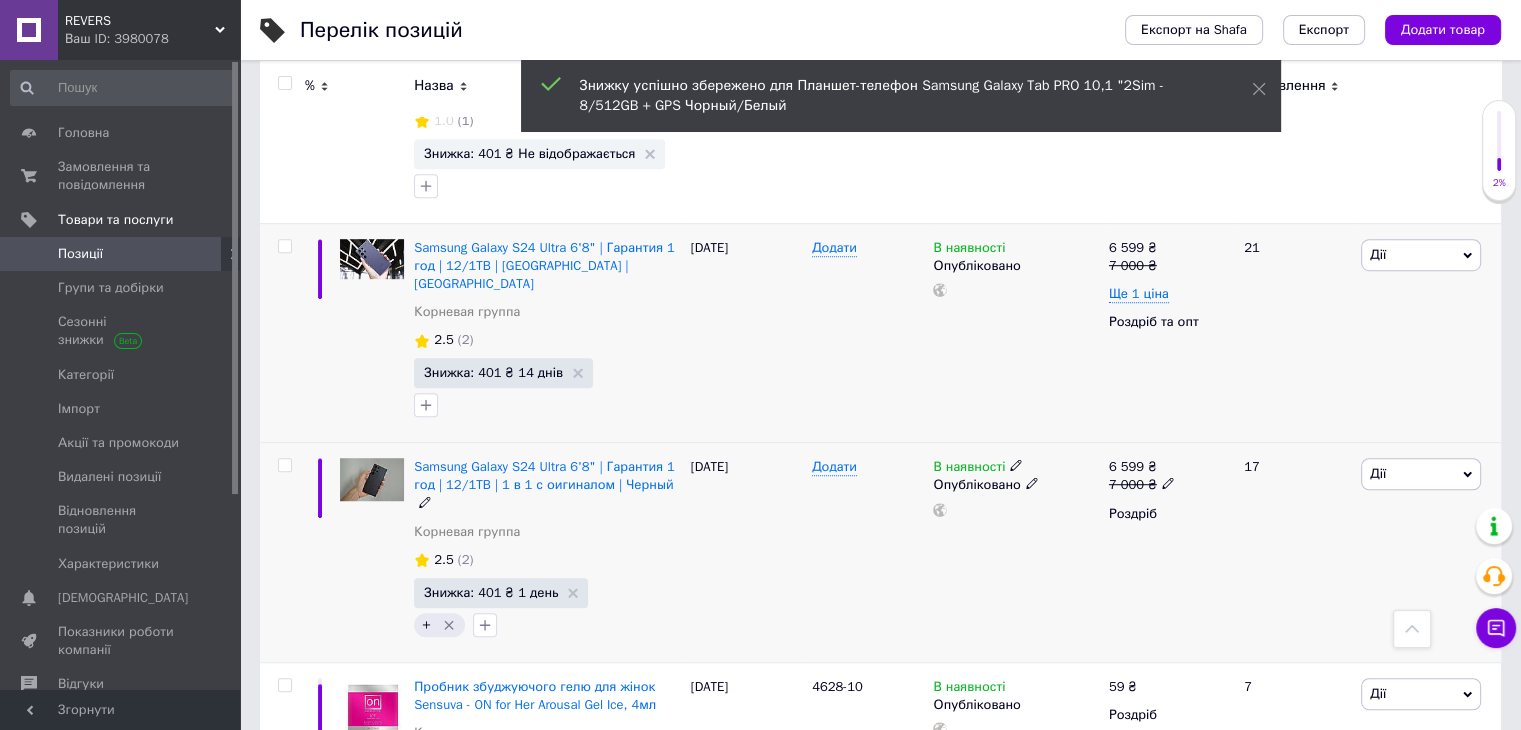 scroll, scrollTop: 1281, scrollLeft: 0, axis: vertical 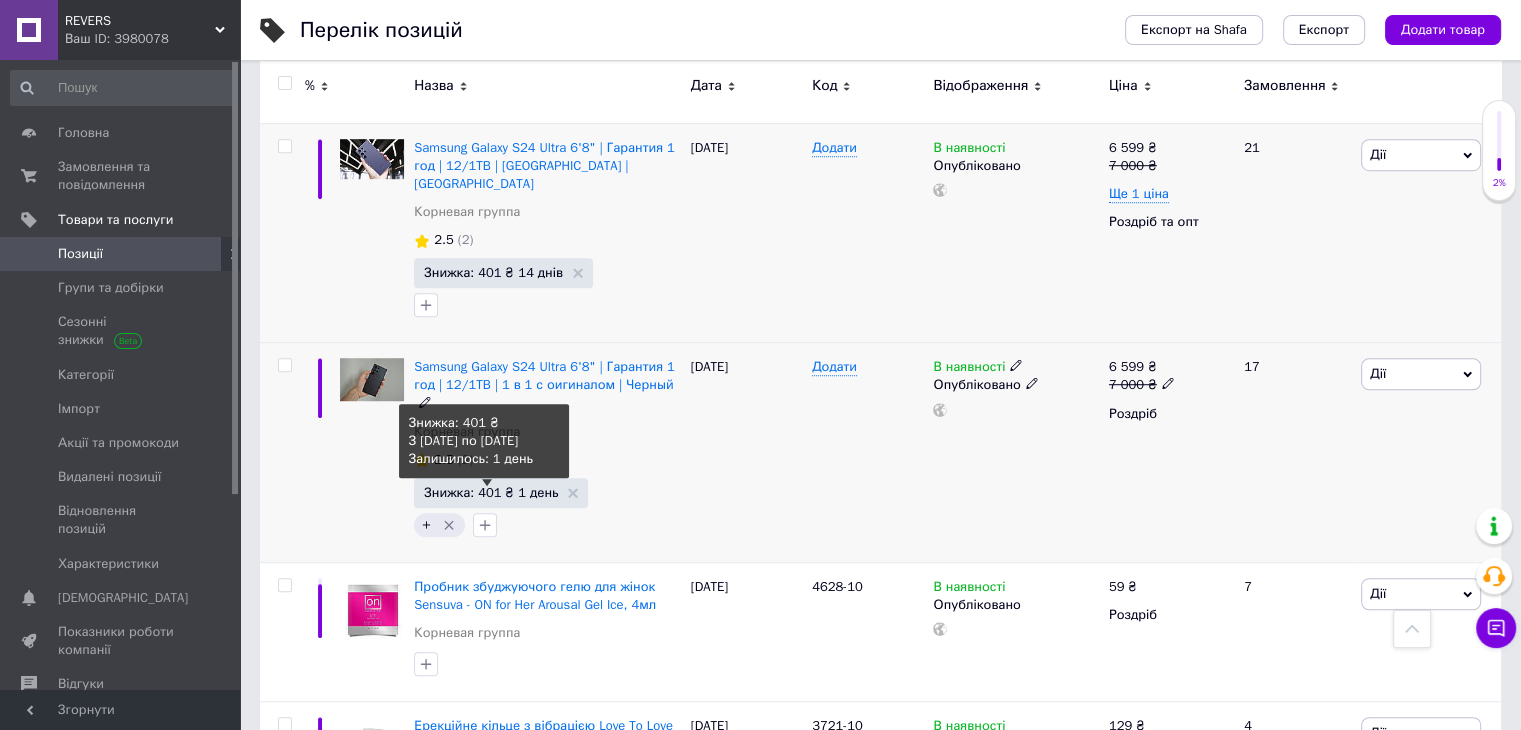 click on "Знижка: 401 ₴ 1 день" at bounding box center (491, 492) 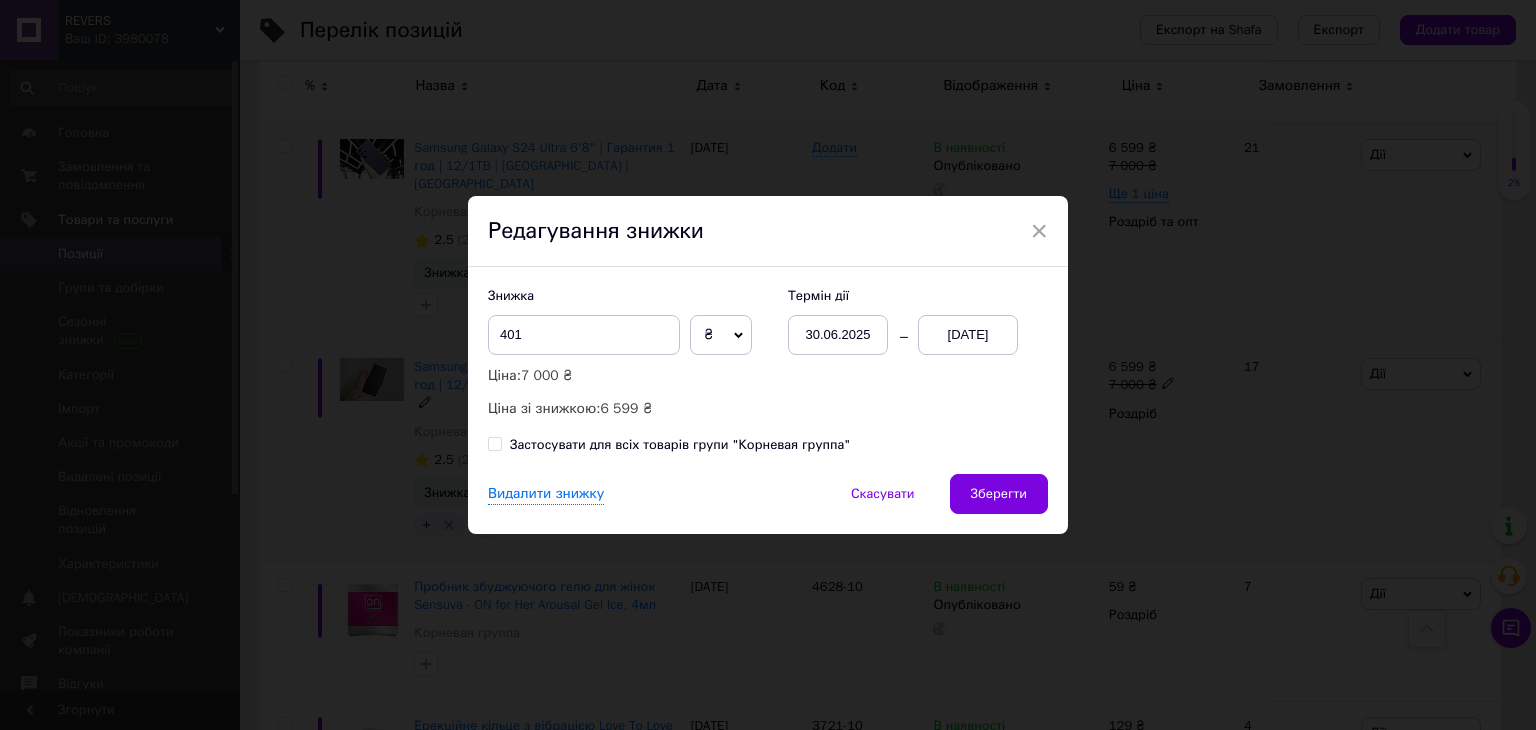 click on "13.07.2025" at bounding box center (968, 335) 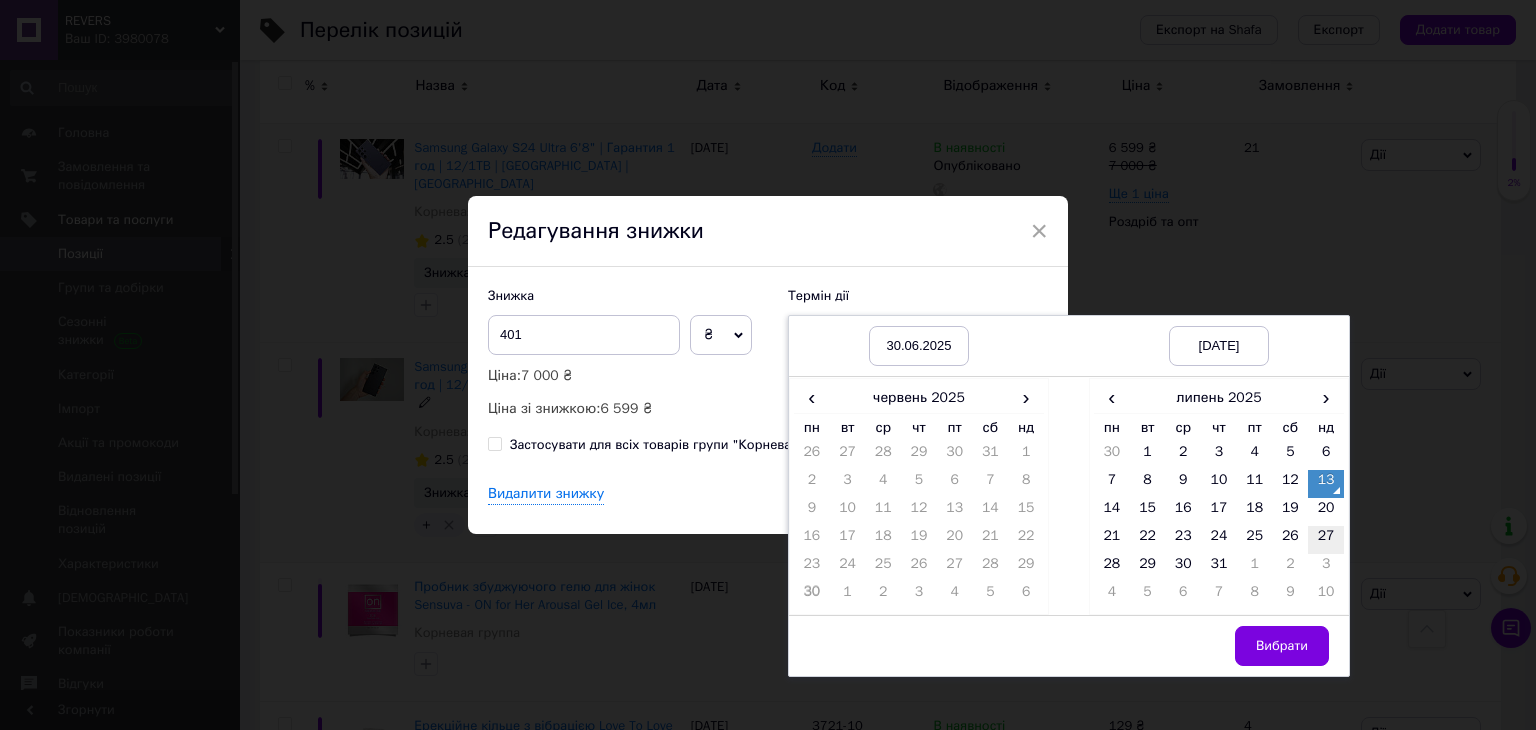 click on "27" at bounding box center [1326, 540] 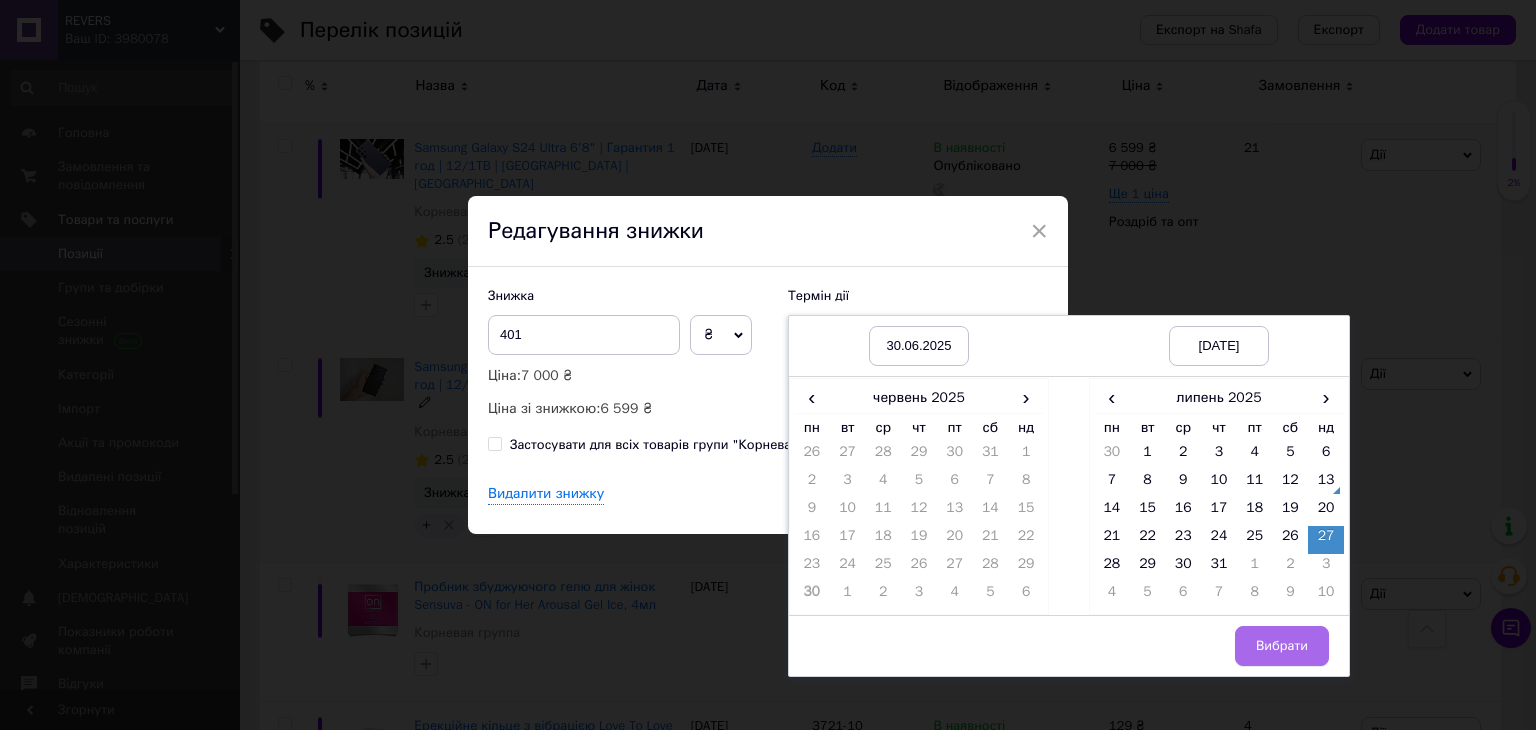click on "Вибрати" at bounding box center (1282, 646) 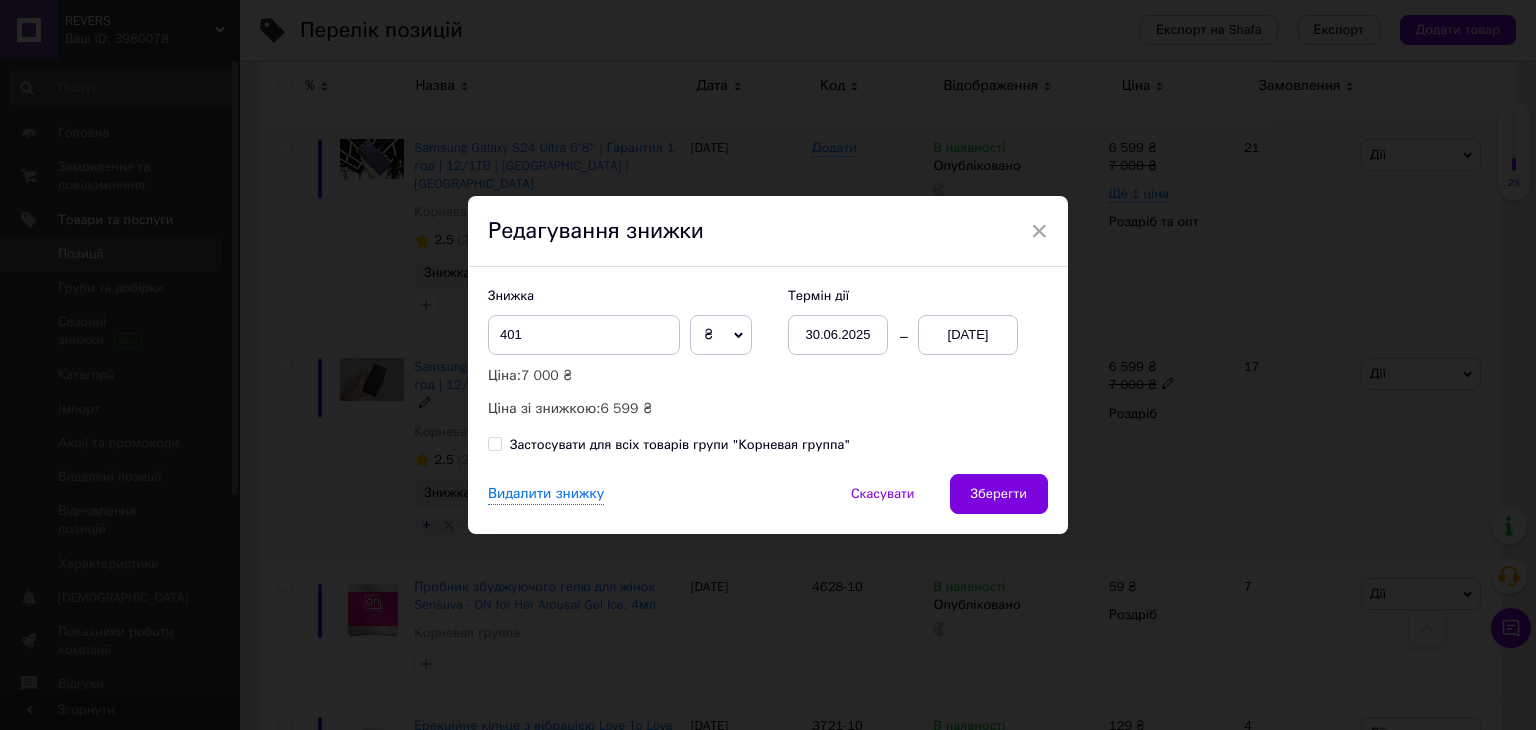 drag, startPoint x: 1011, startPoint y: 500, endPoint x: 1005, endPoint y: 510, distance: 11.661903 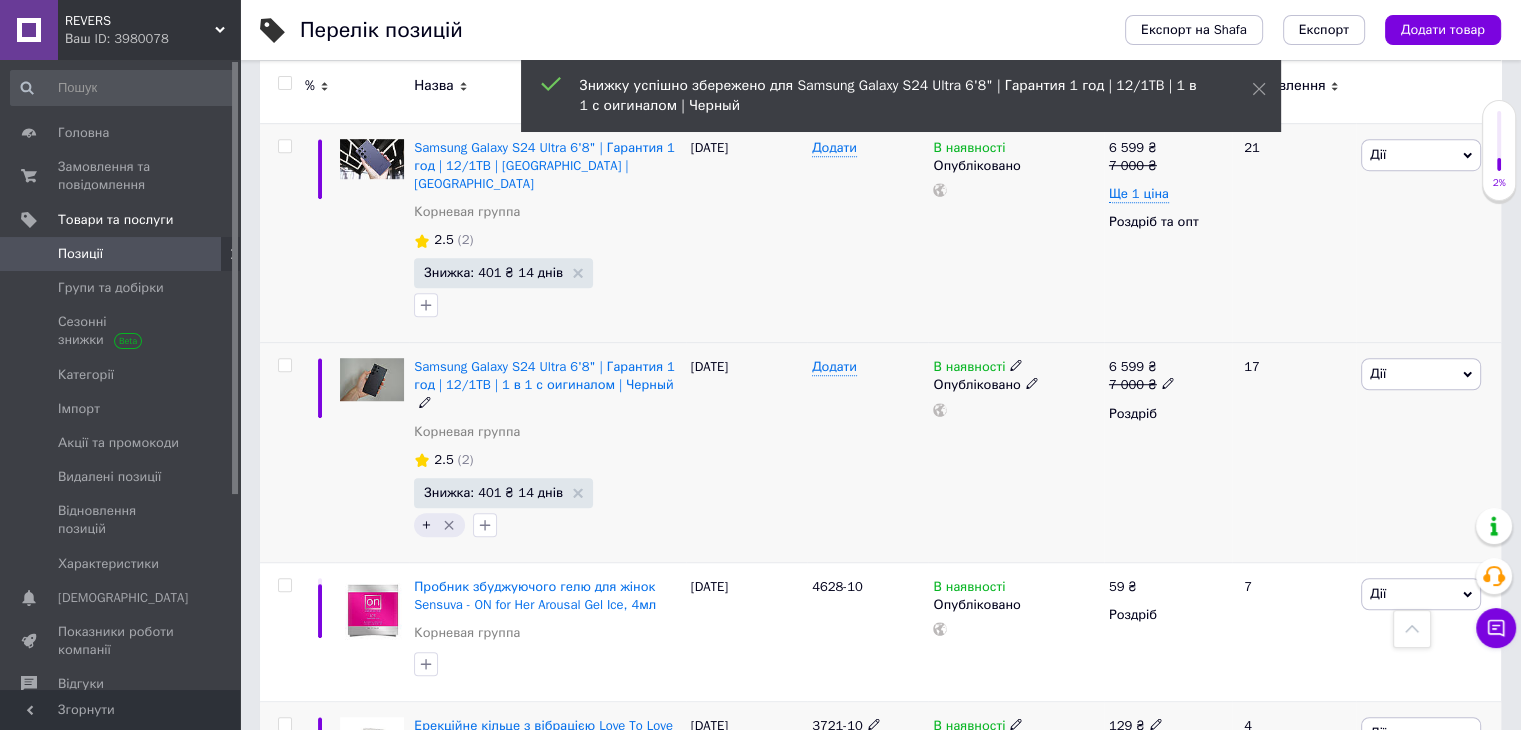 click on "В наявності" at bounding box center [978, 726] 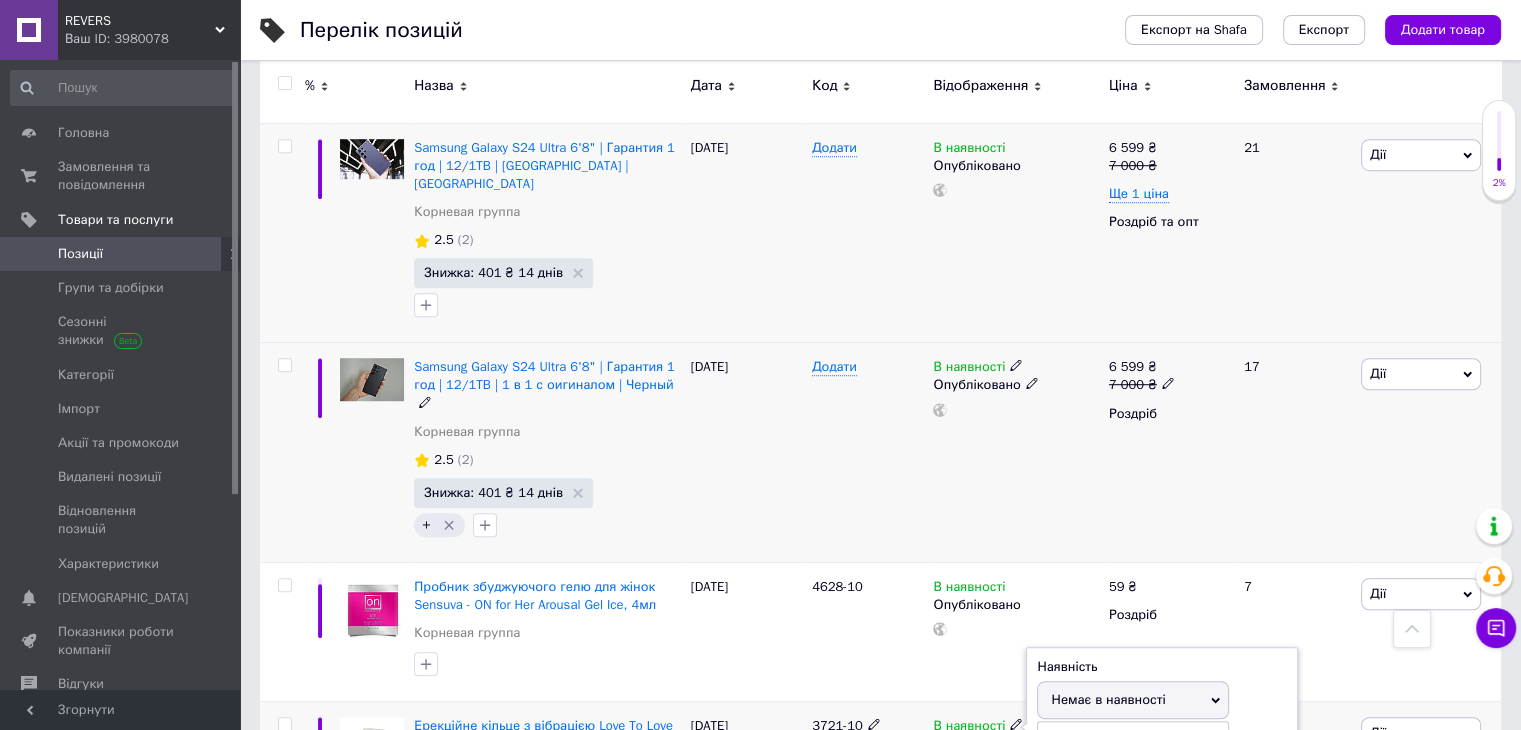 drag, startPoint x: 1061, startPoint y: 642, endPoint x: 1065, endPoint y: 579, distance: 63.126858 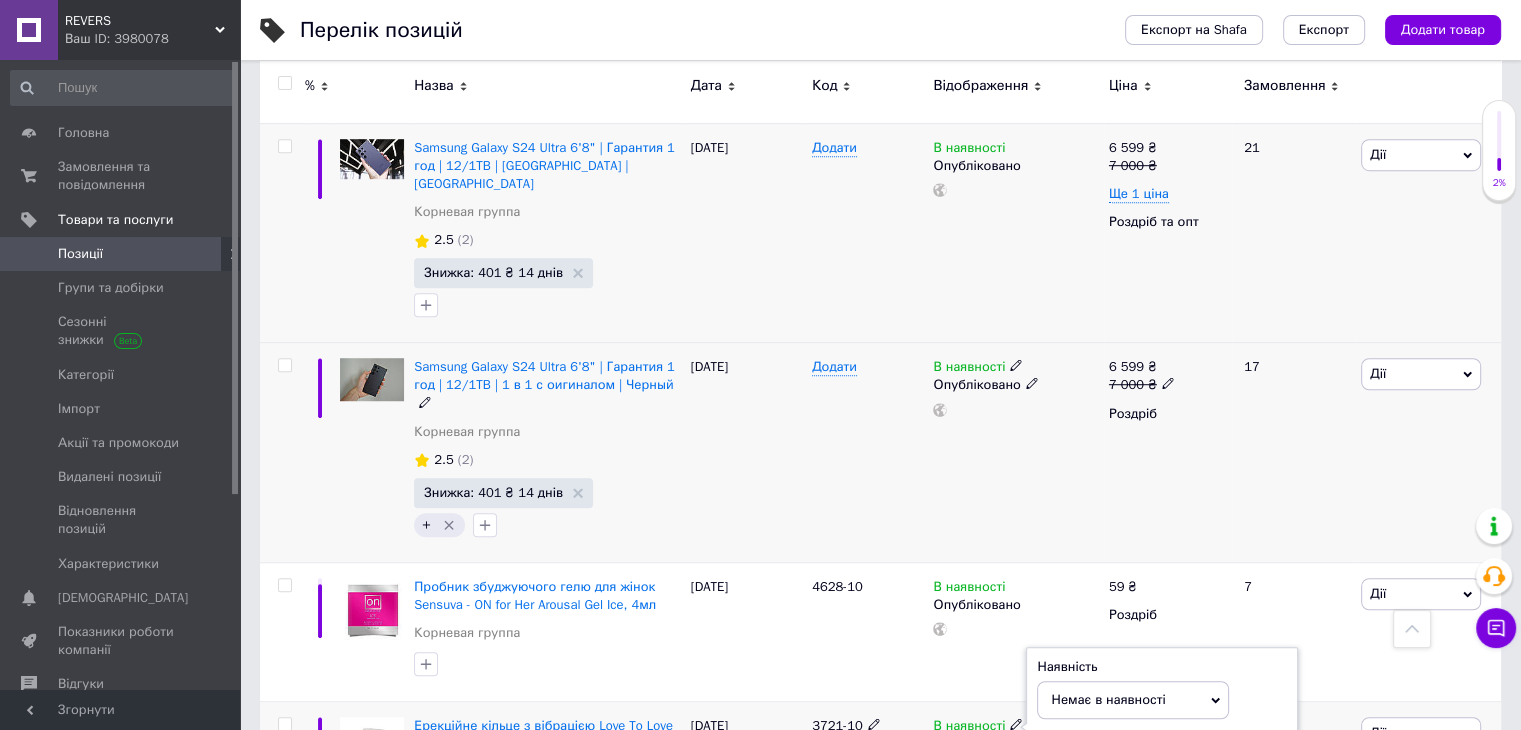 click on "Немає в наявності" at bounding box center (1108, 699) 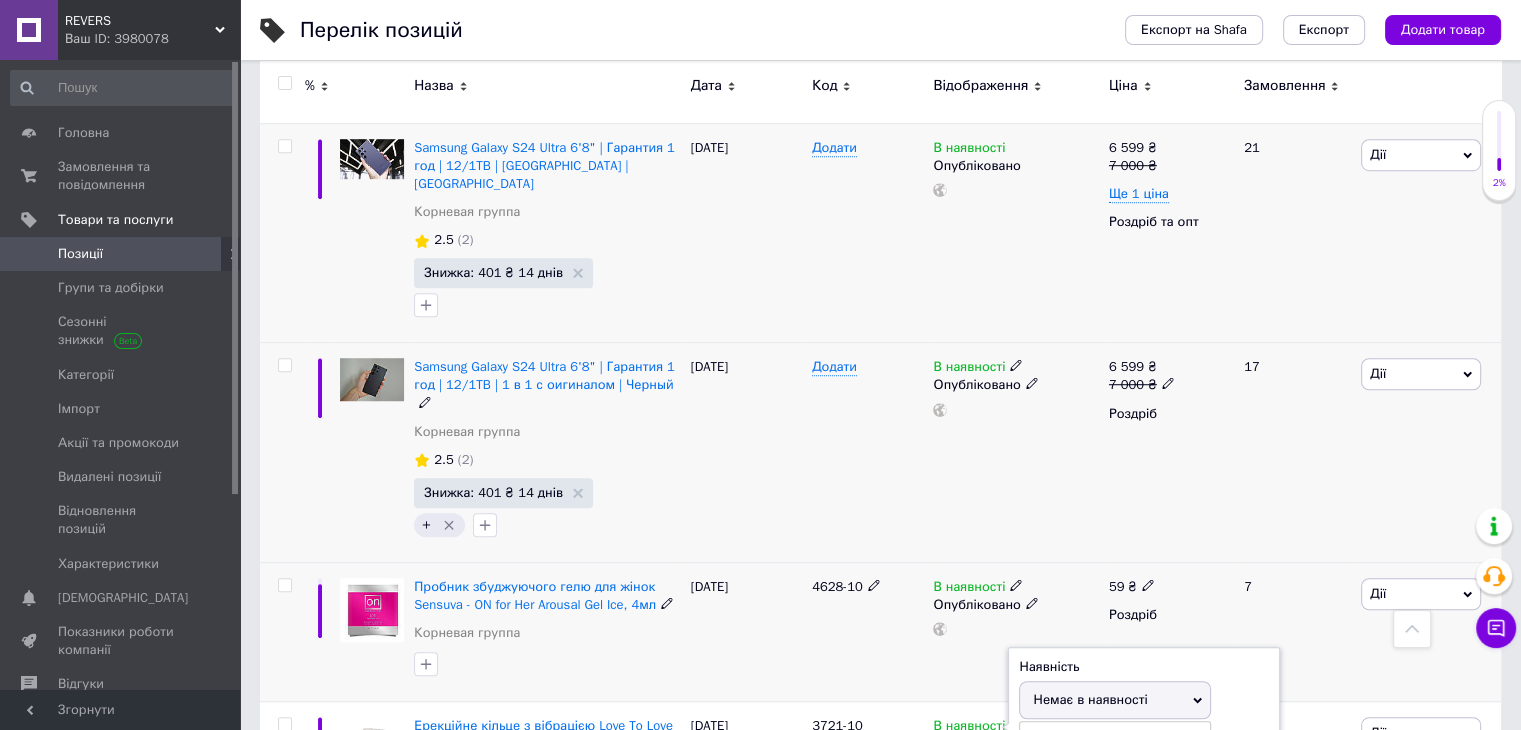 click on "В наявності Опубліковано" at bounding box center (1015, 632) 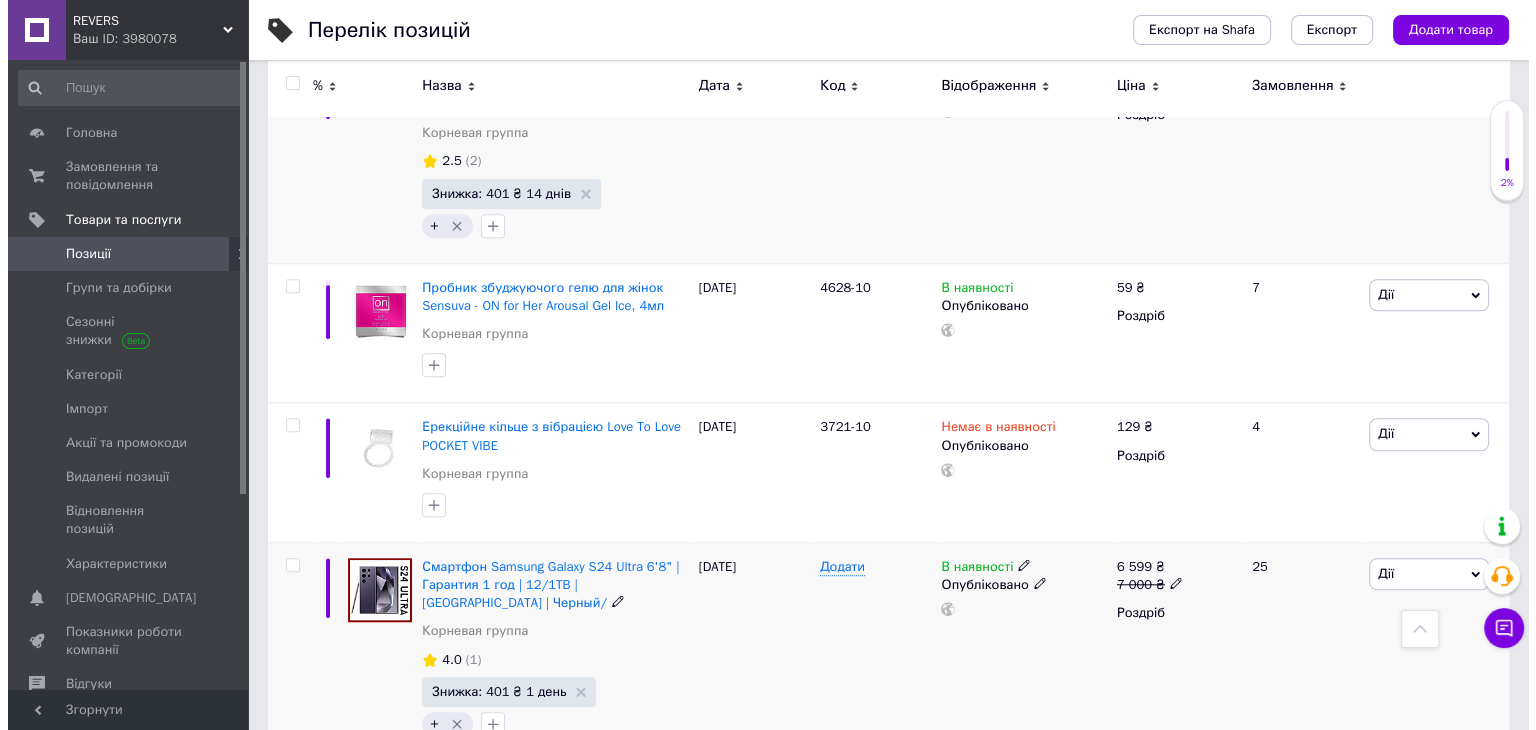 scroll, scrollTop: 1581, scrollLeft: 0, axis: vertical 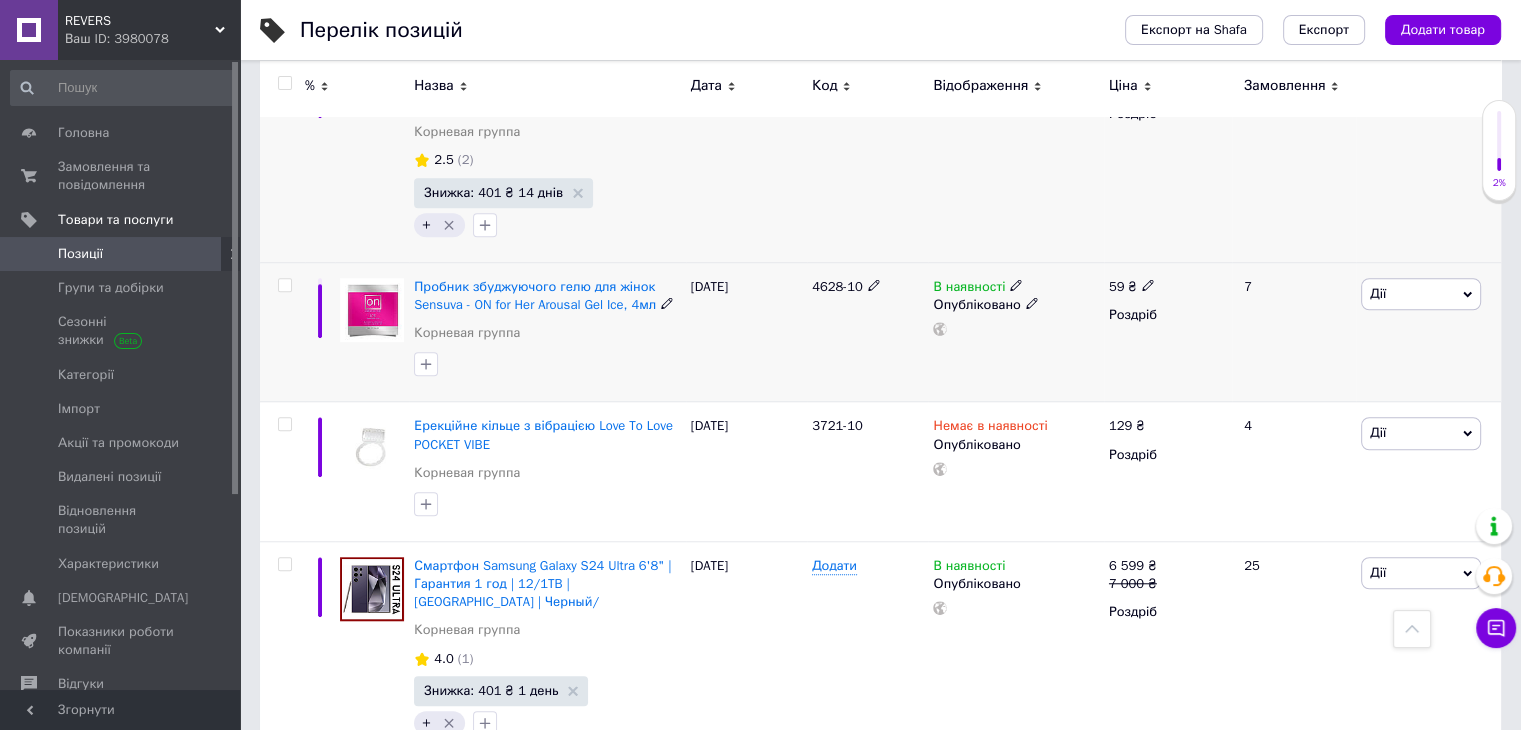 click 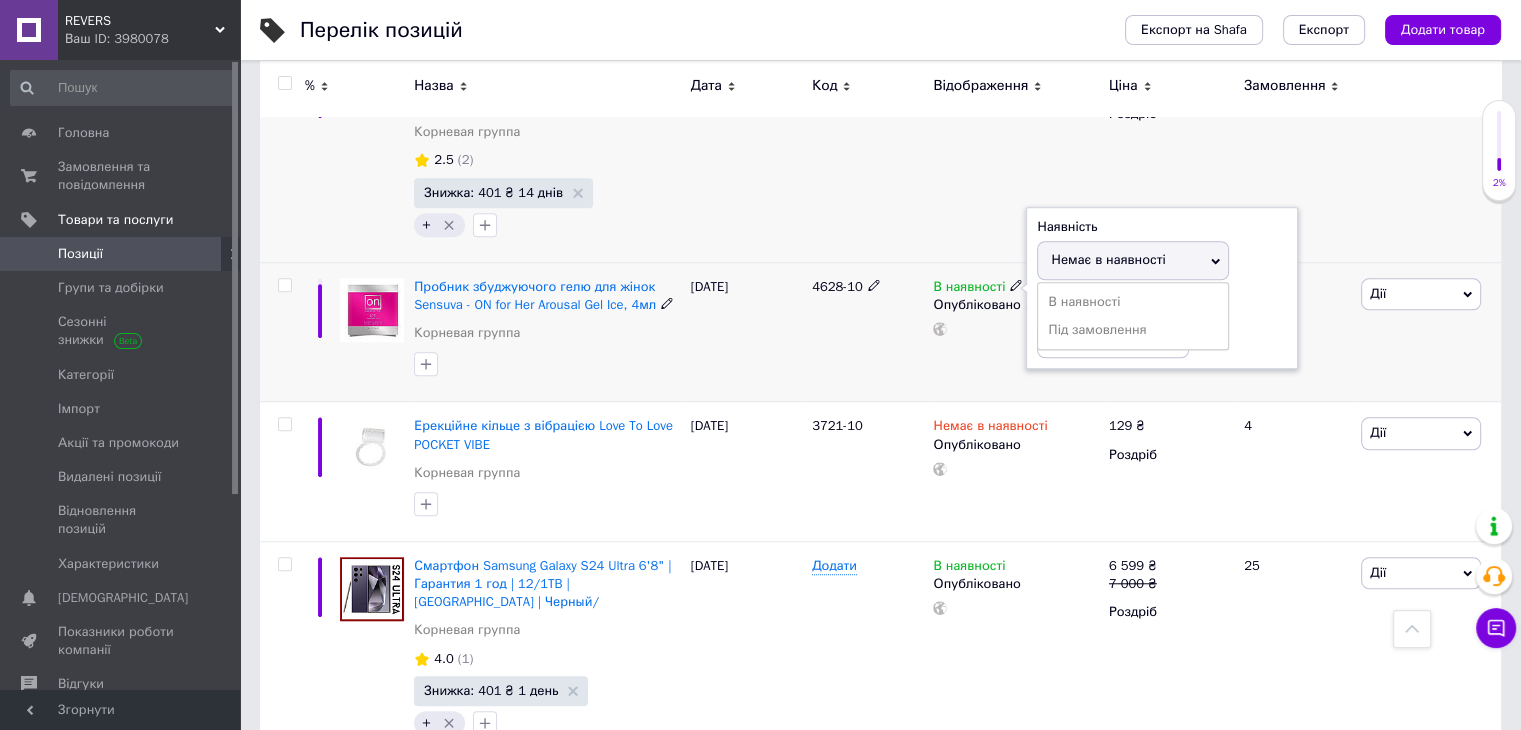 click on "Немає в наявності" at bounding box center (1108, 259) 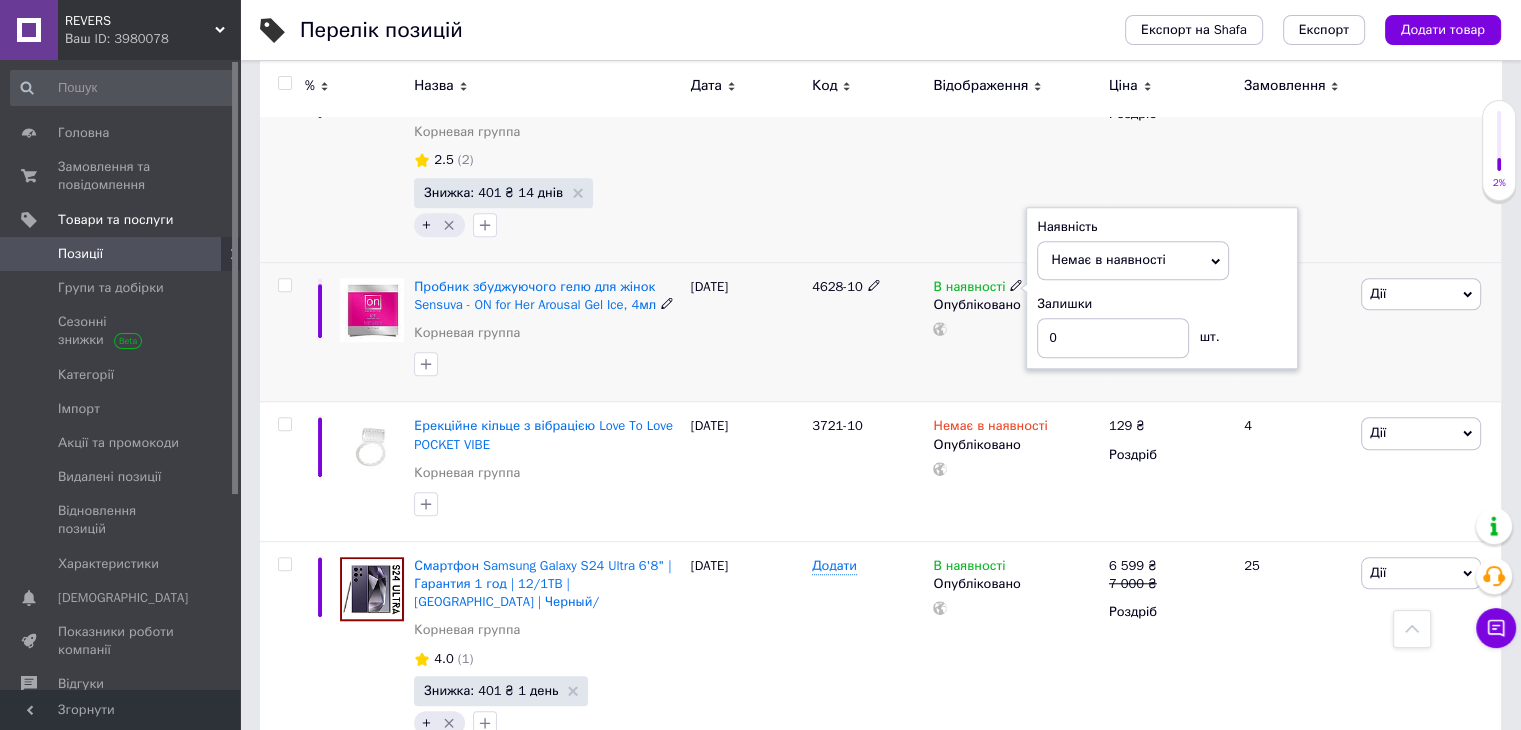 click on "В наявності Наявність Немає в наявності В наявності Під замовлення Залишки 0 шт. Опубліковано" at bounding box center [1015, 332] 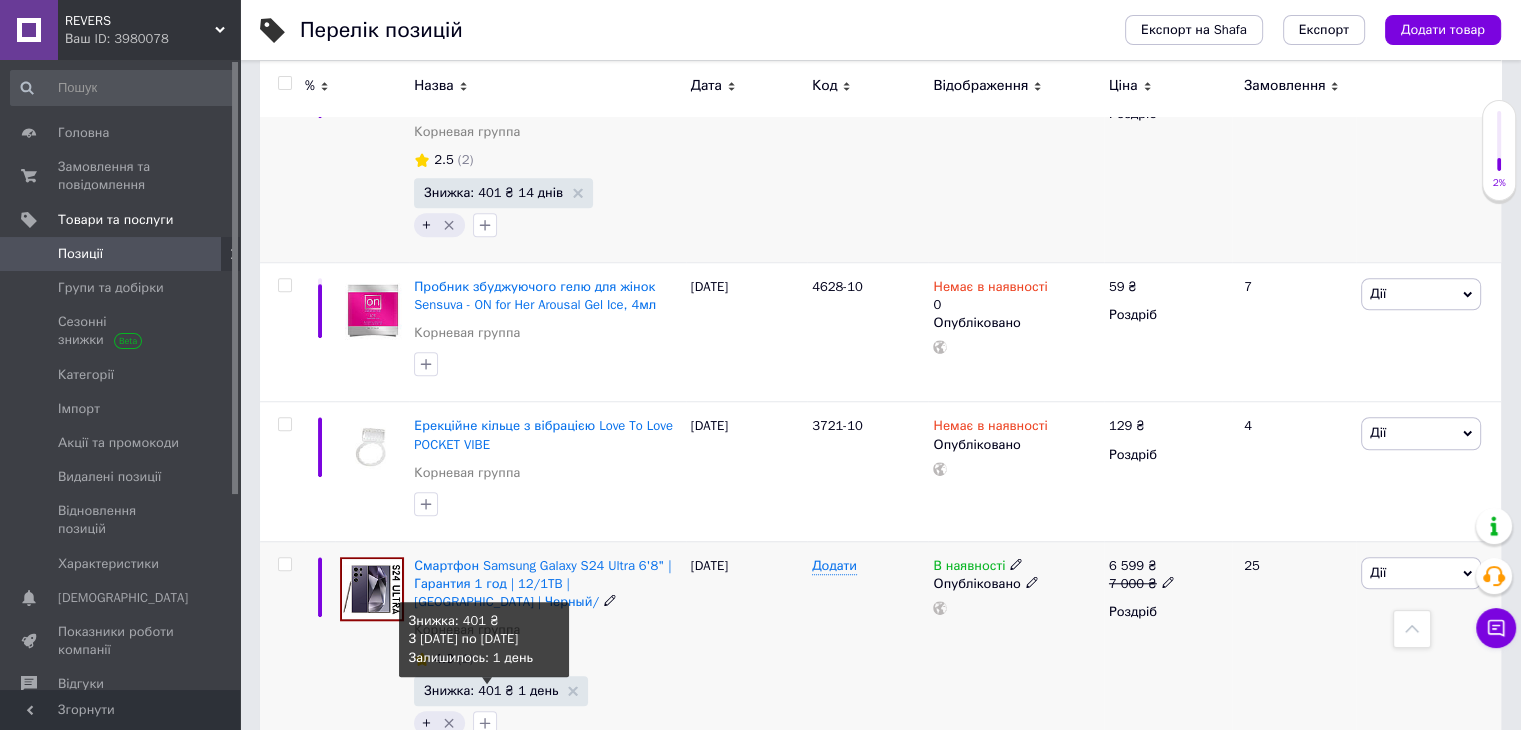 click on "Знижка: 401 ₴ 1 день" at bounding box center (491, 690) 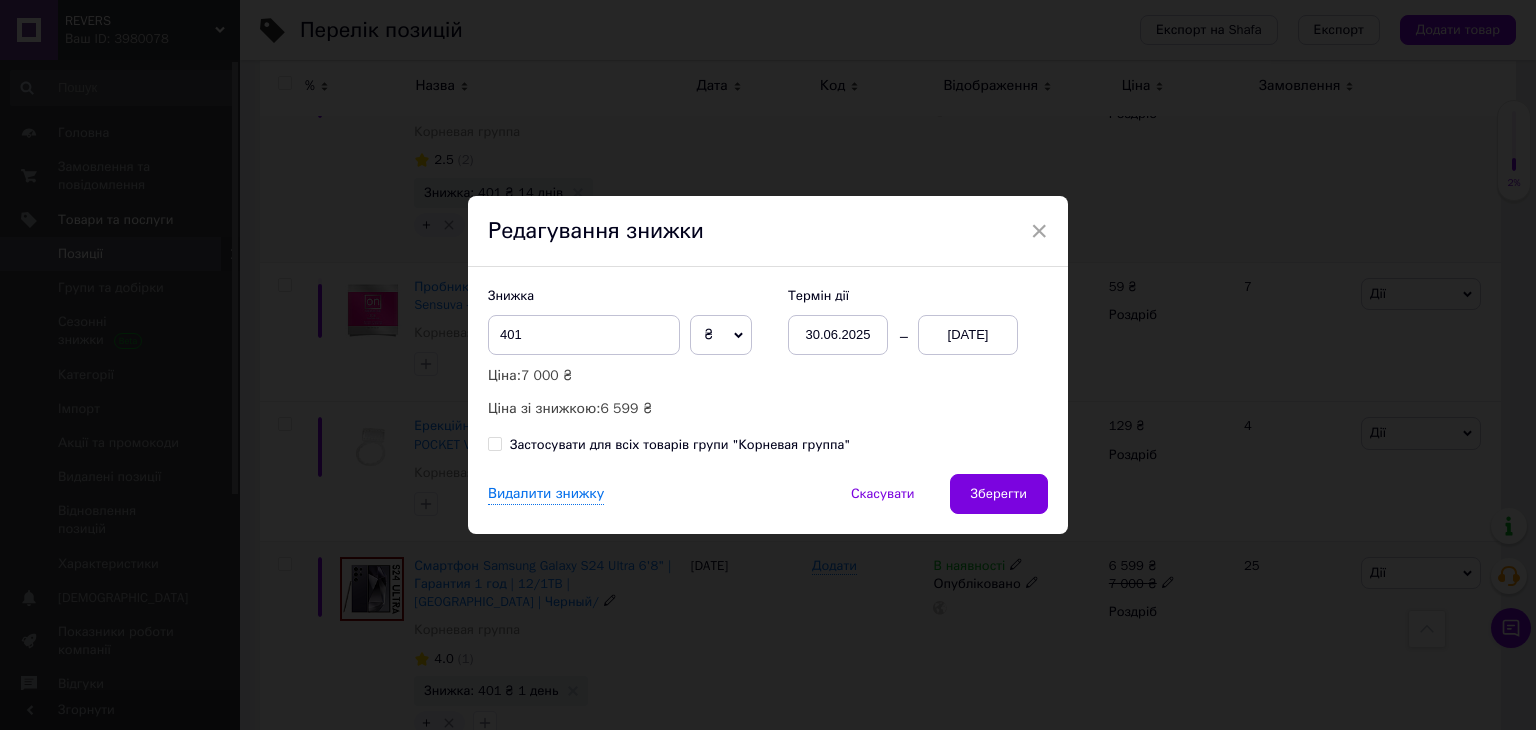 click on "13.07.2025" at bounding box center [968, 335] 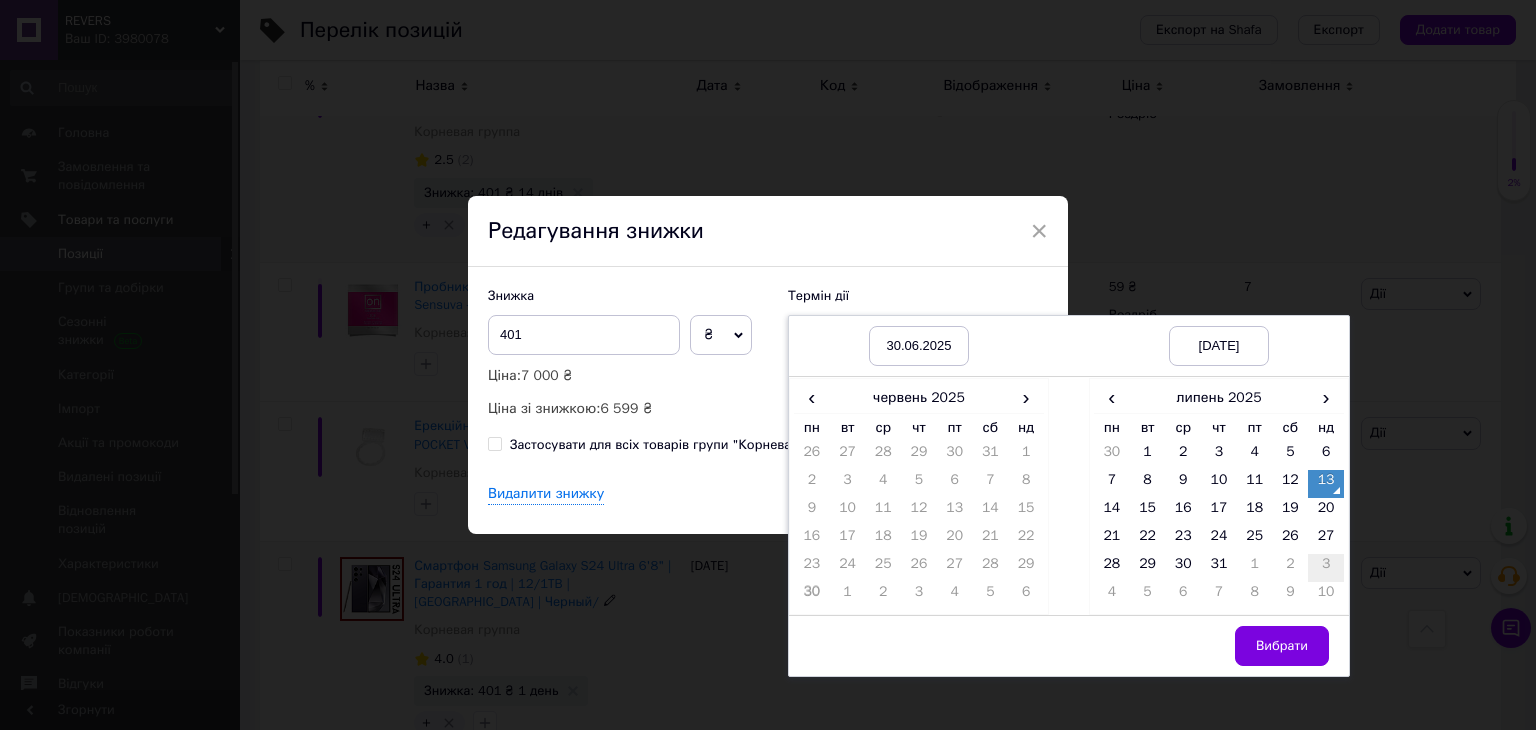 drag, startPoint x: 1314, startPoint y: 528, endPoint x: 1312, endPoint y: 568, distance: 40.04997 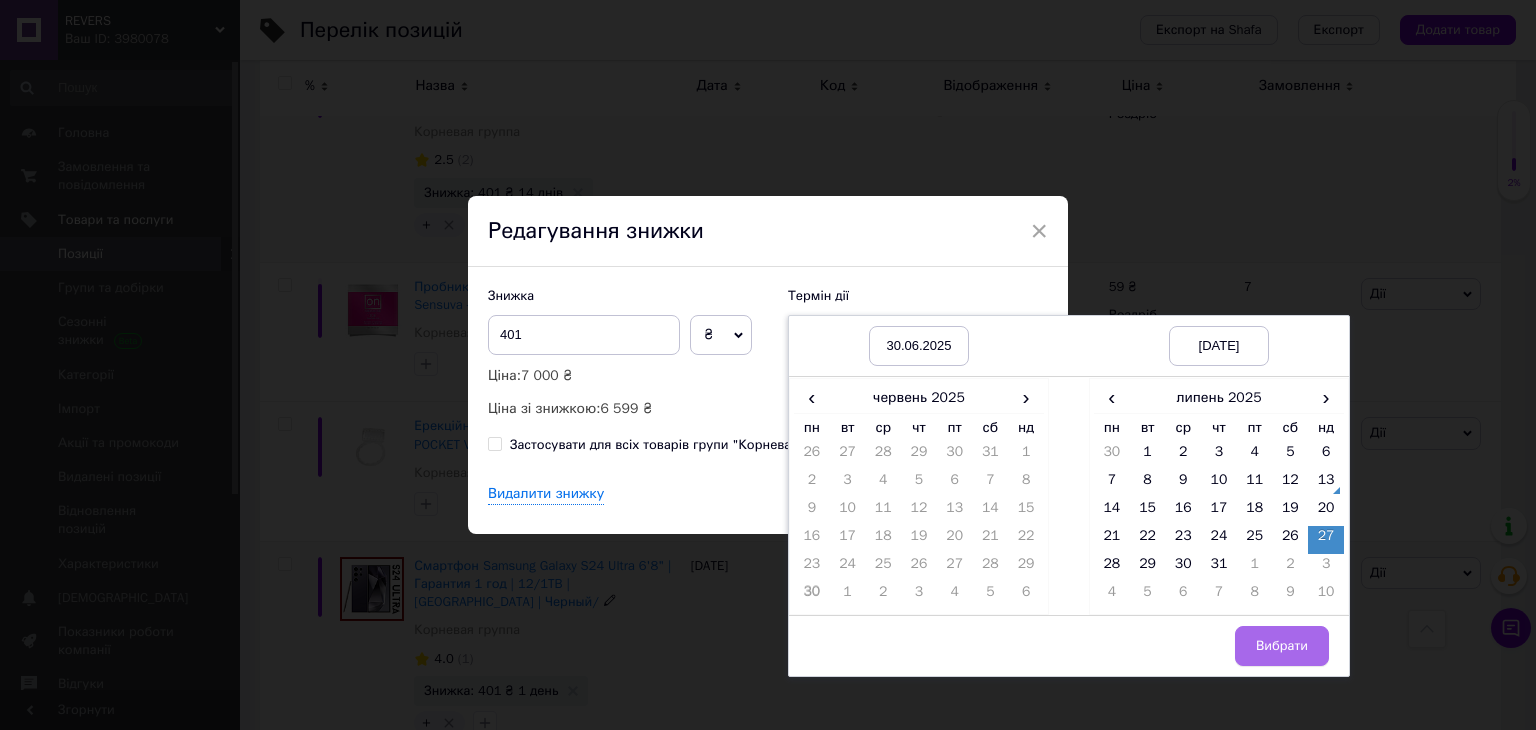 click on "Вибрати" at bounding box center (1282, 646) 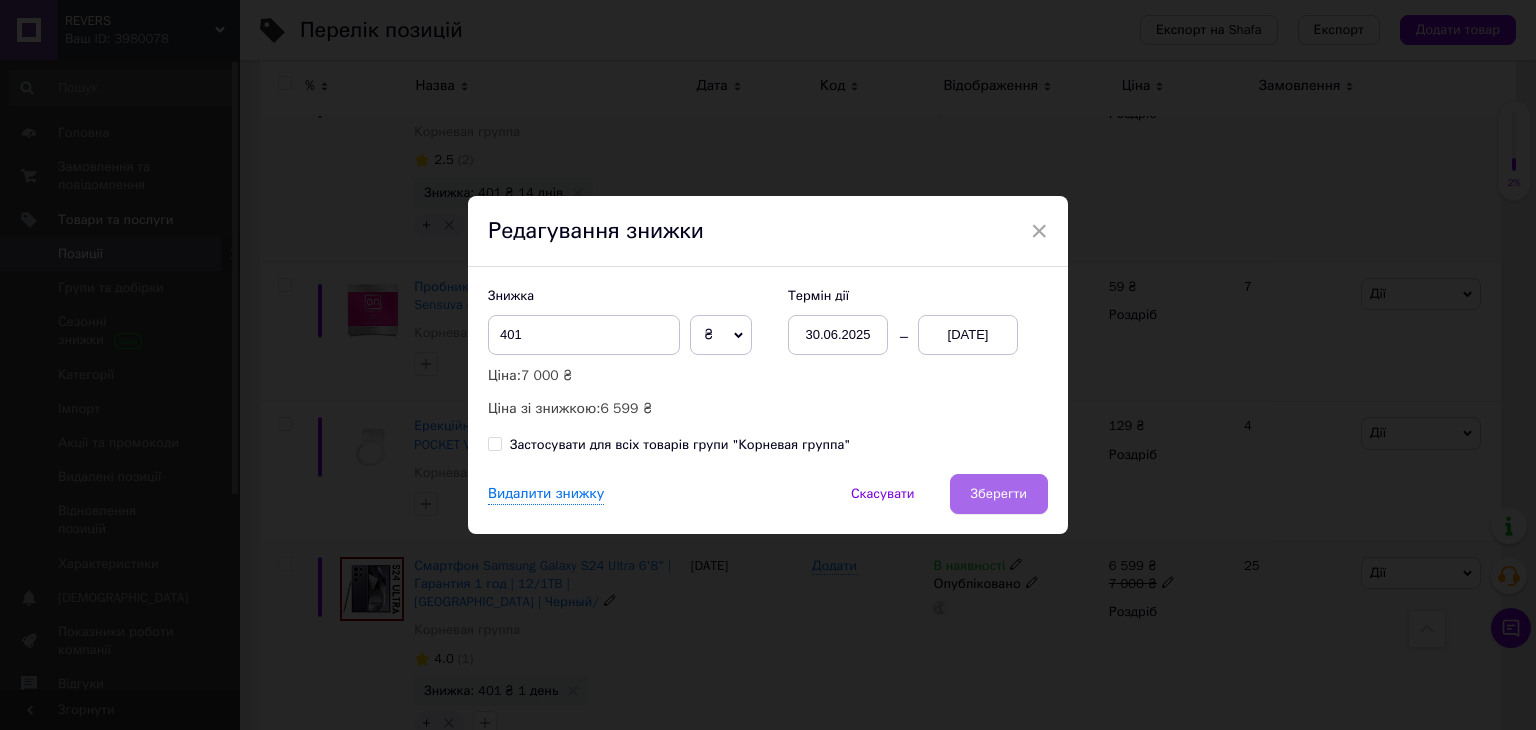click on "Зберегти" at bounding box center (999, 494) 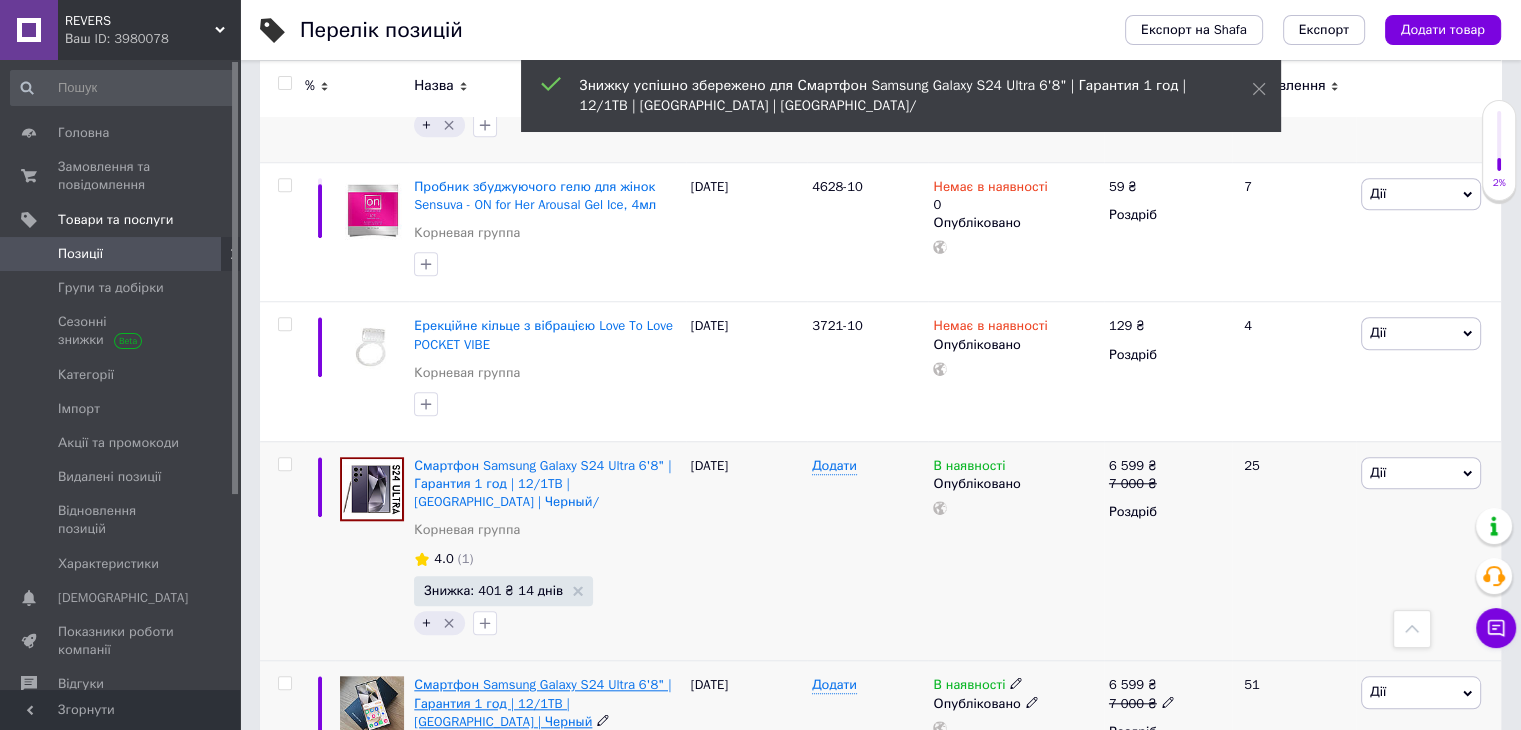 scroll, scrollTop: 1740, scrollLeft: 0, axis: vertical 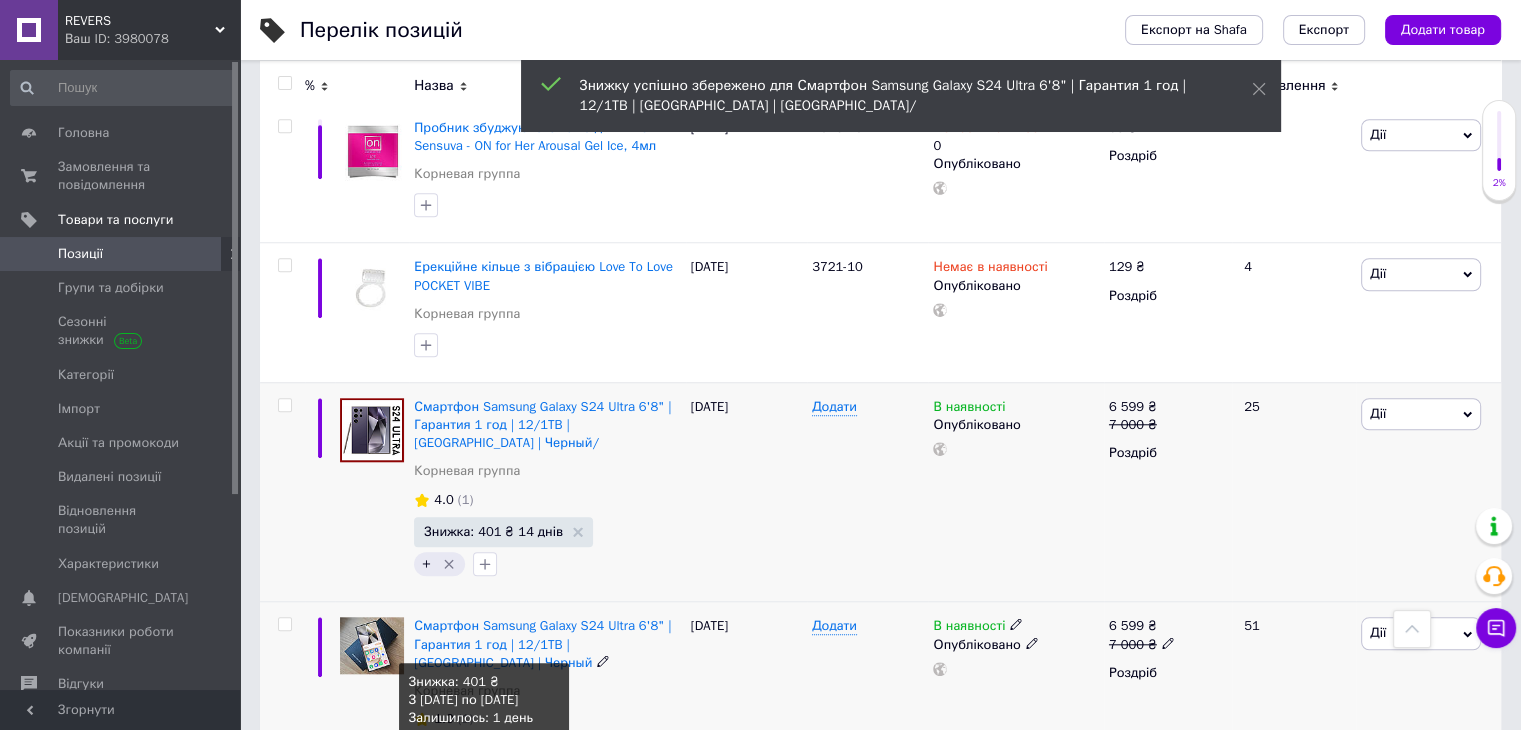 click on "Знижка: 401 ₴ 1 день" at bounding box center [491, 751] 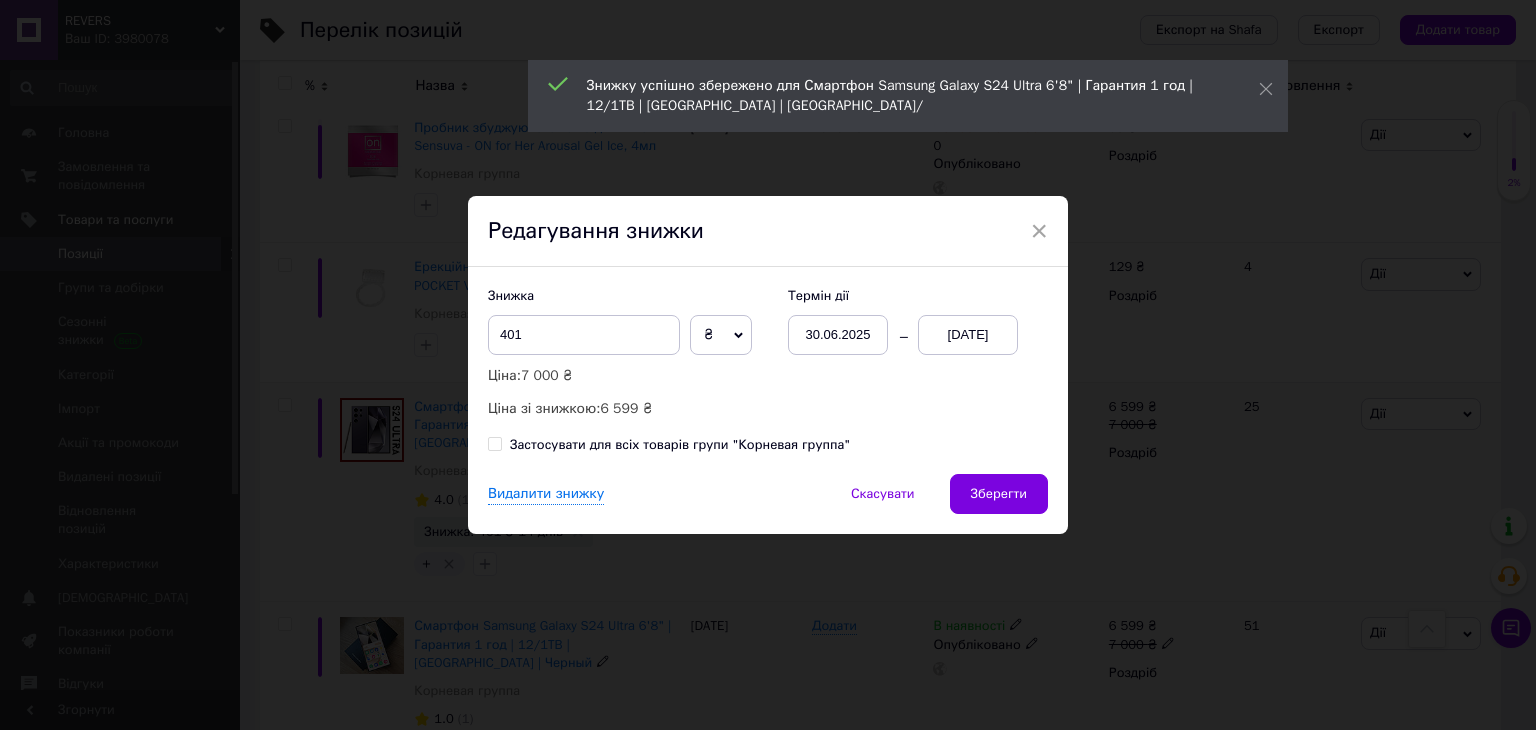 click on "Термін дії 30.06.2025 13.07.2025" at bounding box center [908, 321] 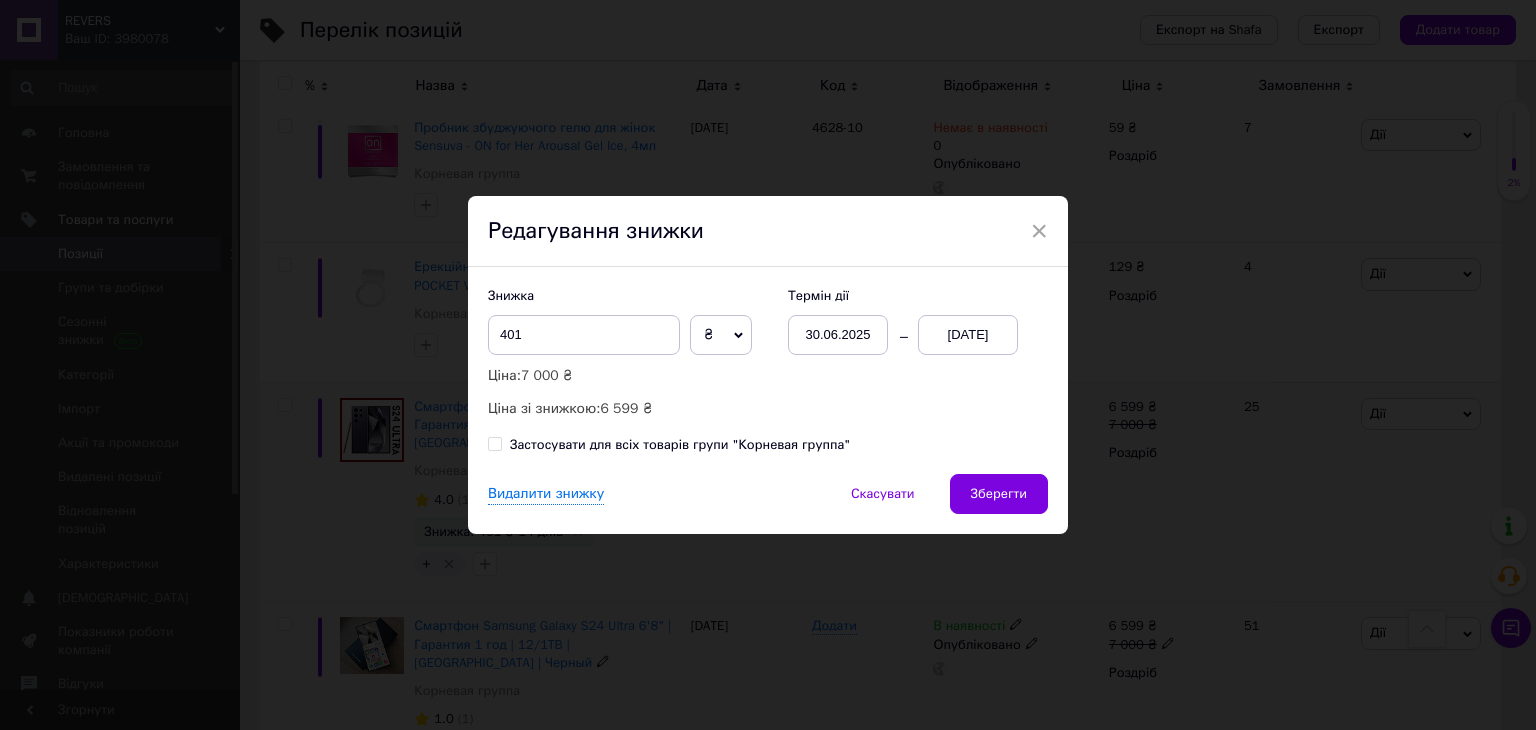 click on "13.07.2025" at bounding box center [968, 335] 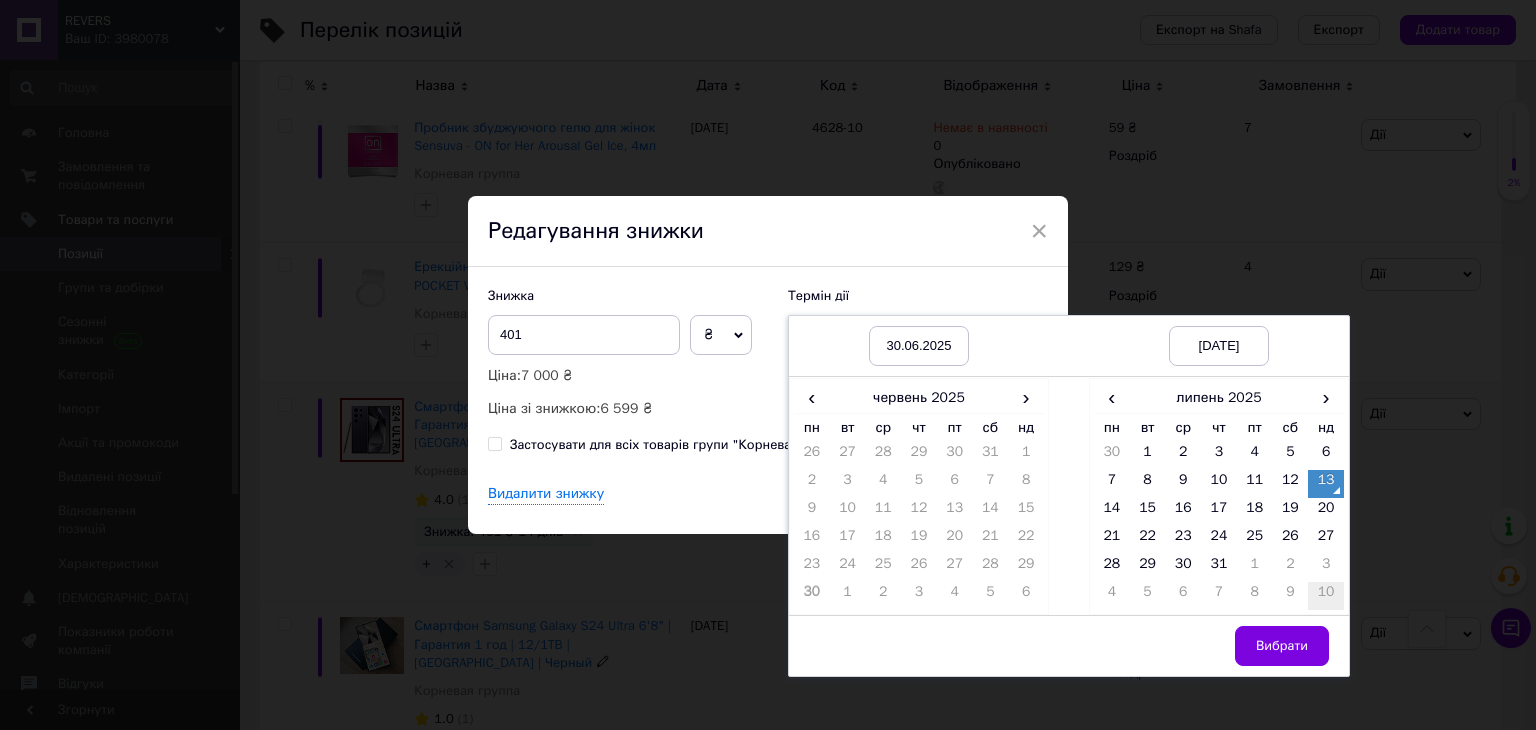 drag, startPoint x: 1319, startPoint y: 543, endPoint x: 1310, endPoint y: 581, distance: 39.051247 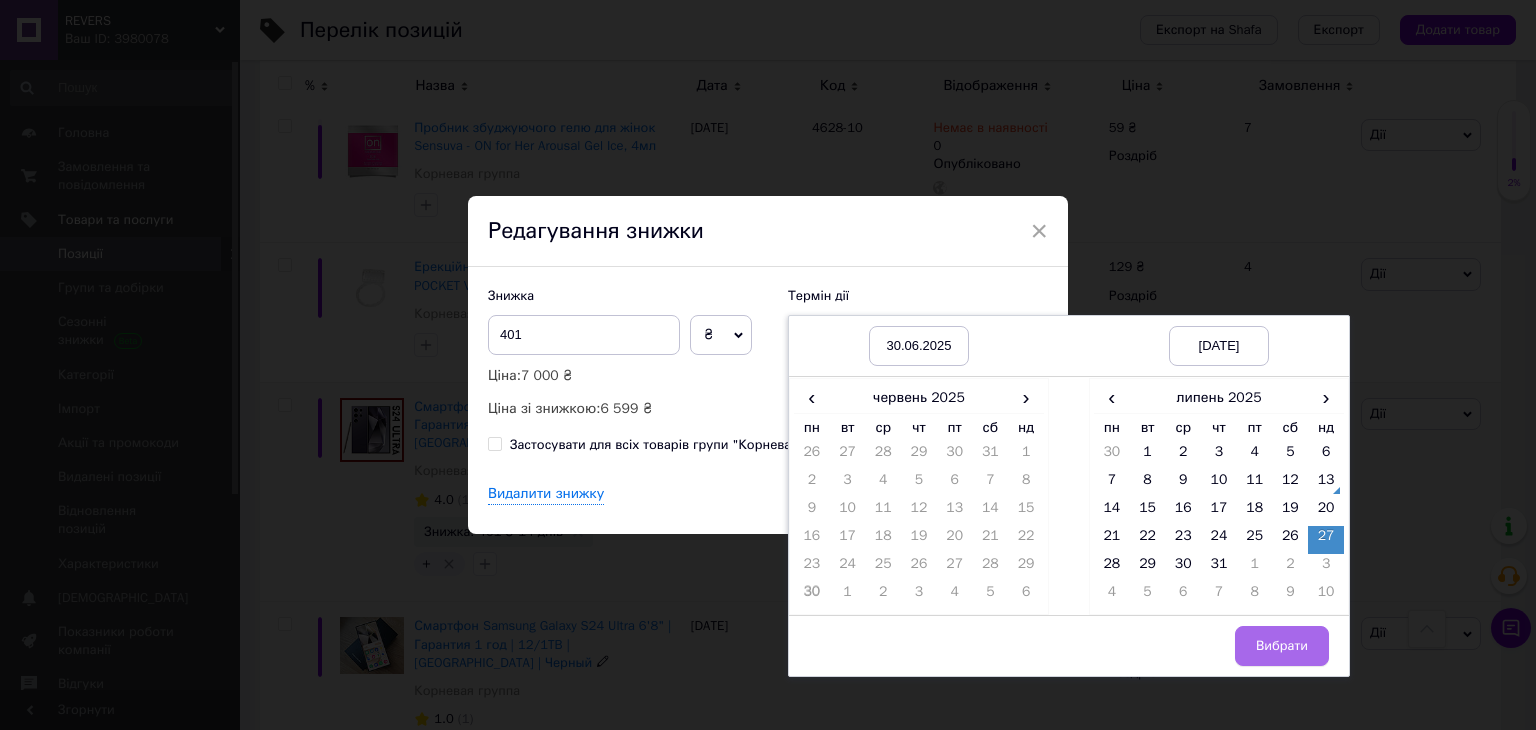 click on "Вибрати" at bounding box center (1282, 646) 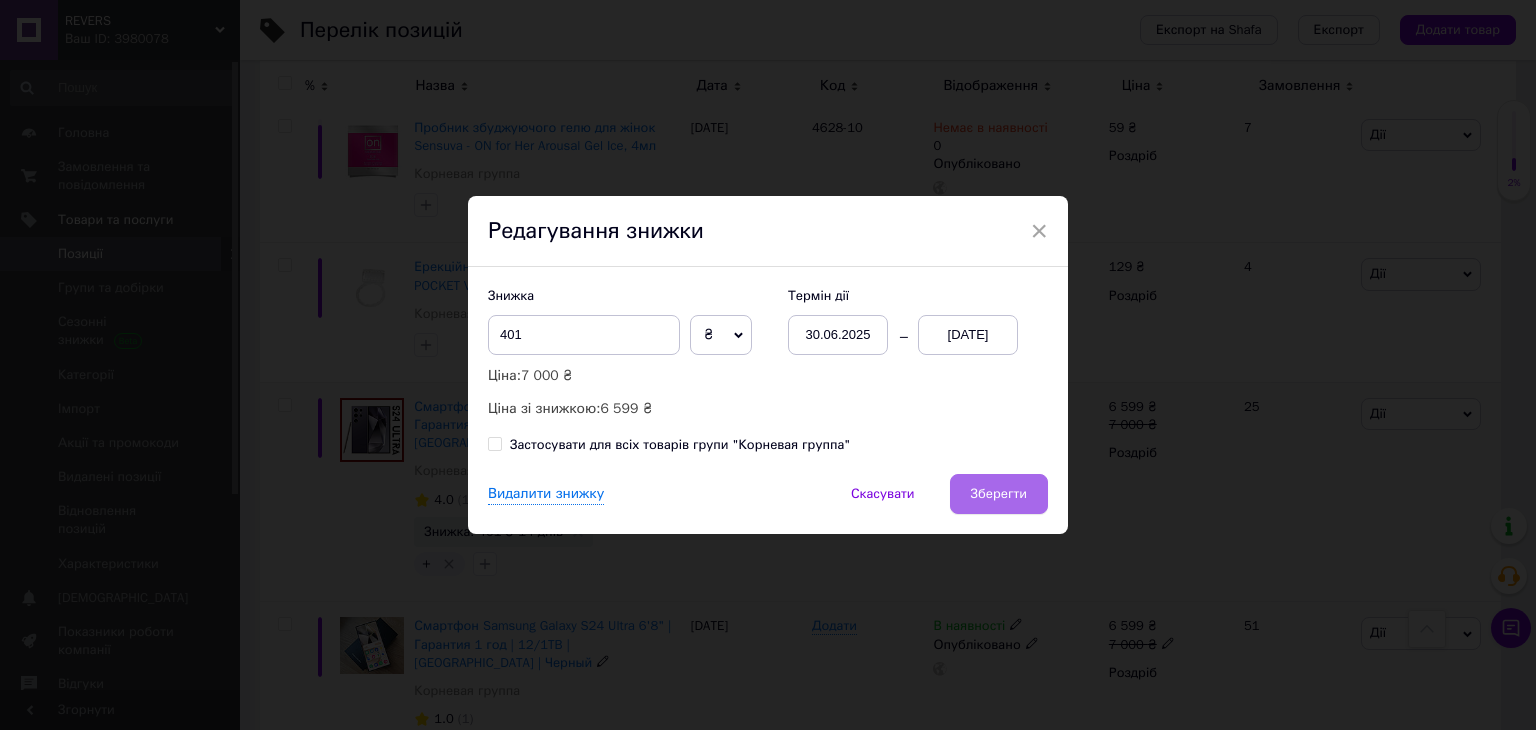 click on "Зберегти" at bounding box center (999, 494) 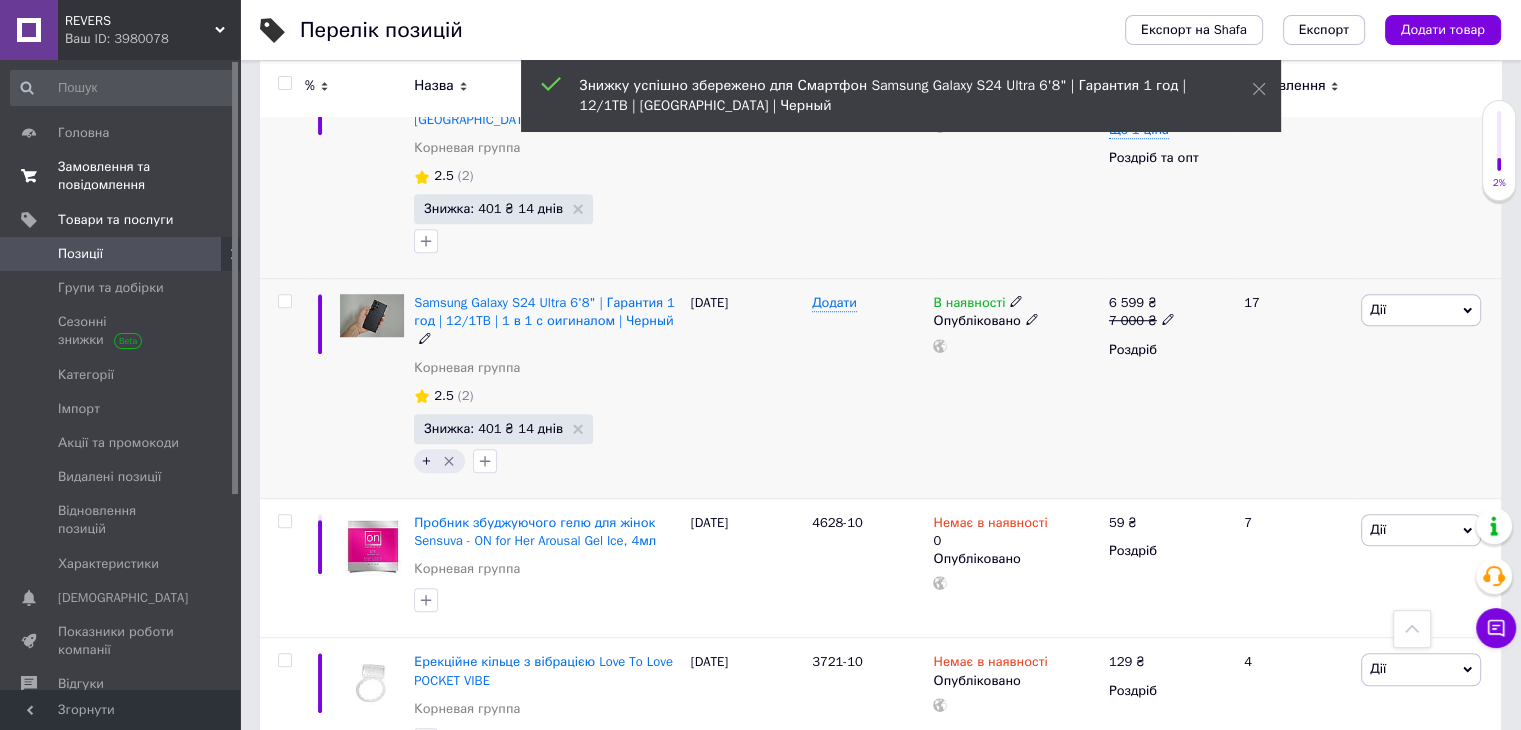 scroll, scrollTop: 1340, scrollLeft: 0, axis: vertical 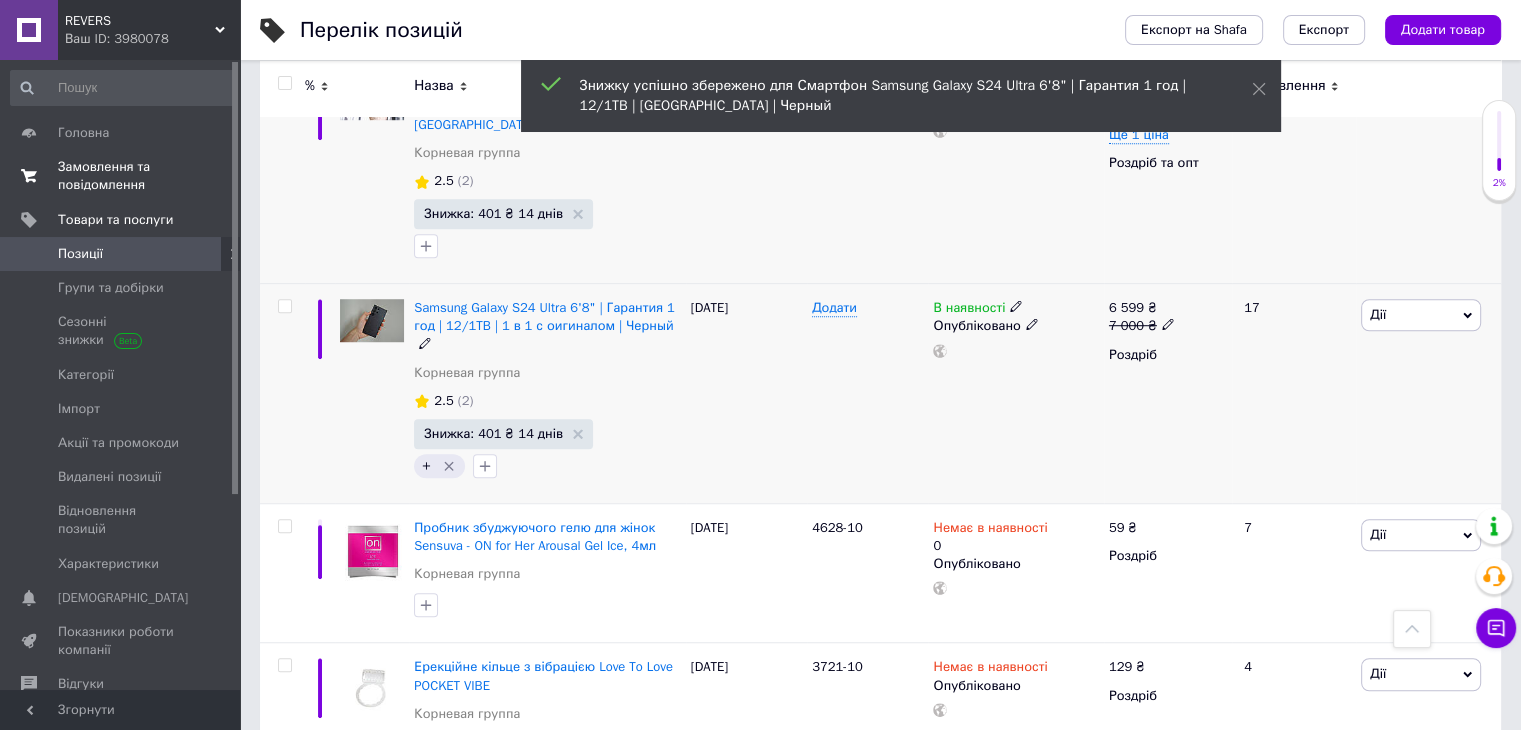 click on "Замовлення та повідомлення" at bounding box center [121, 176] 